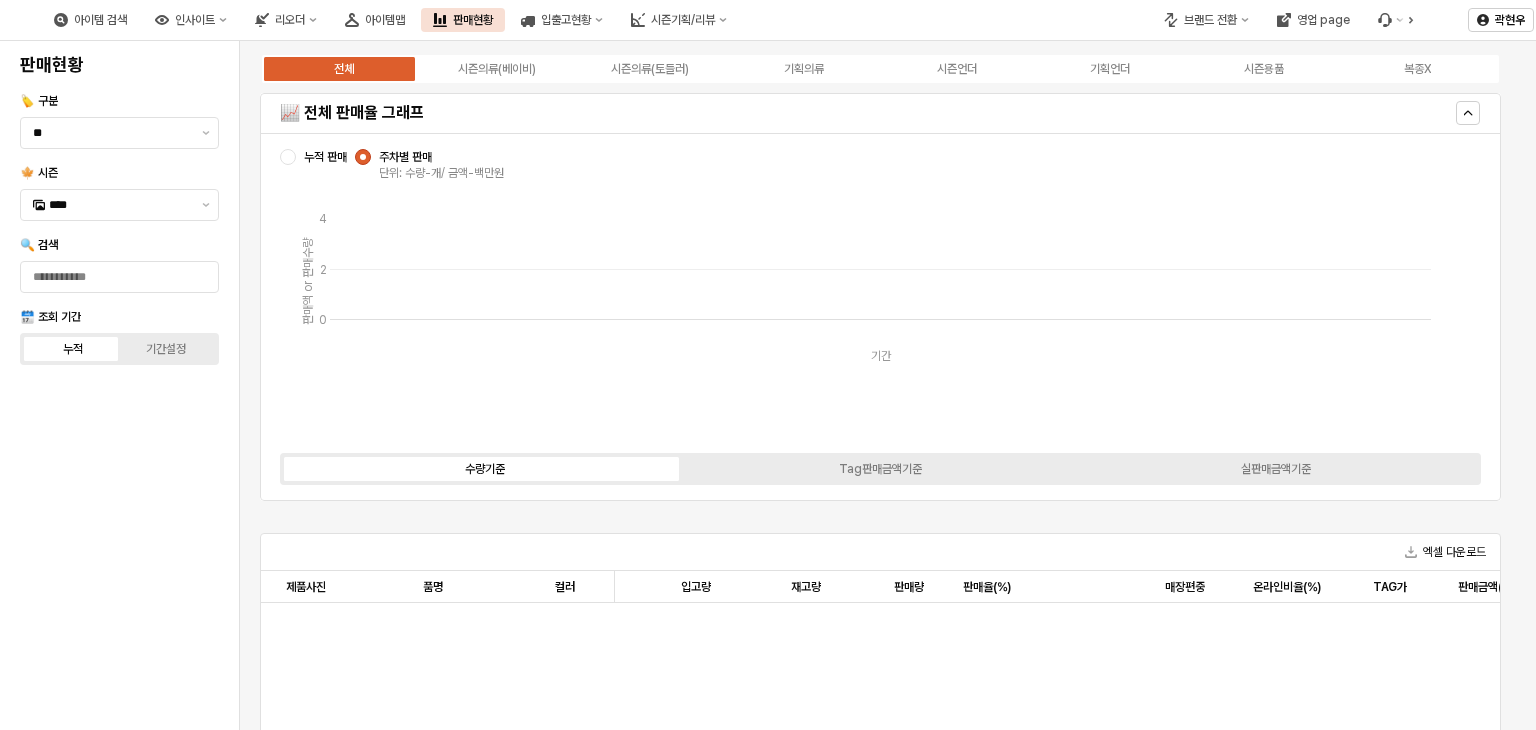 scroll, scrollTop: 0, scrollLeft: 0, axis: both 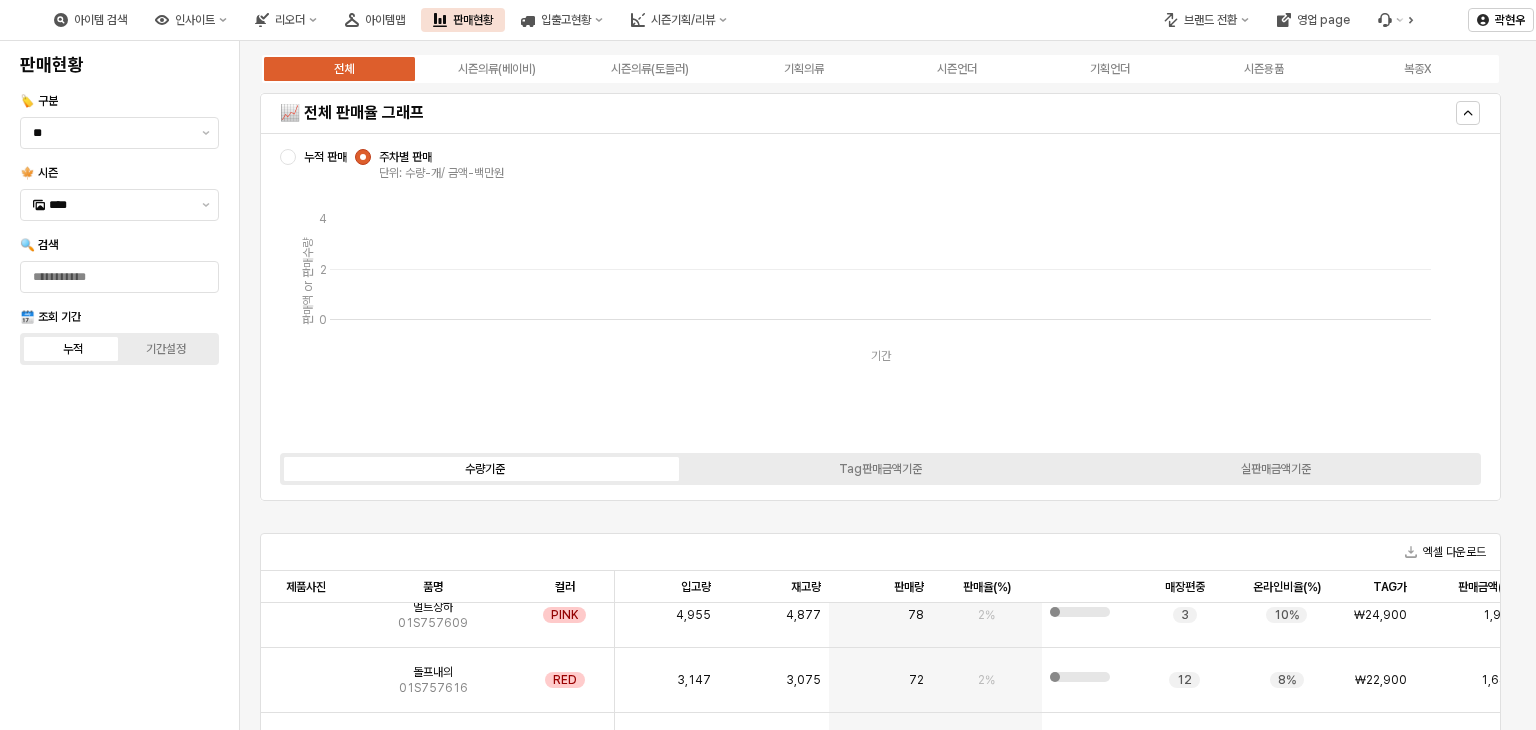 click on "📈 전체 판매율 그래프" at bounding box center (728, 113) 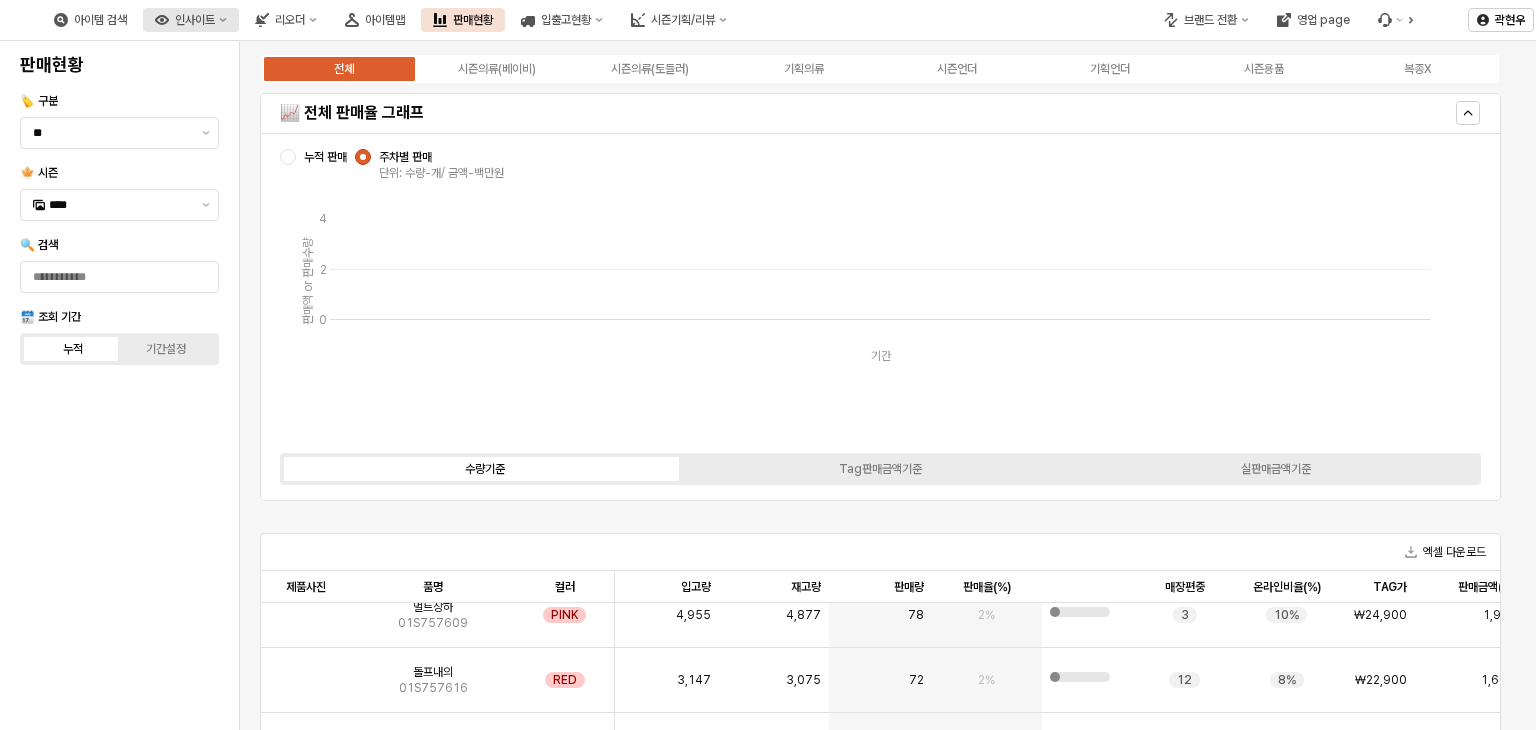 click on "인사이트" at bounding box center [195, 20] 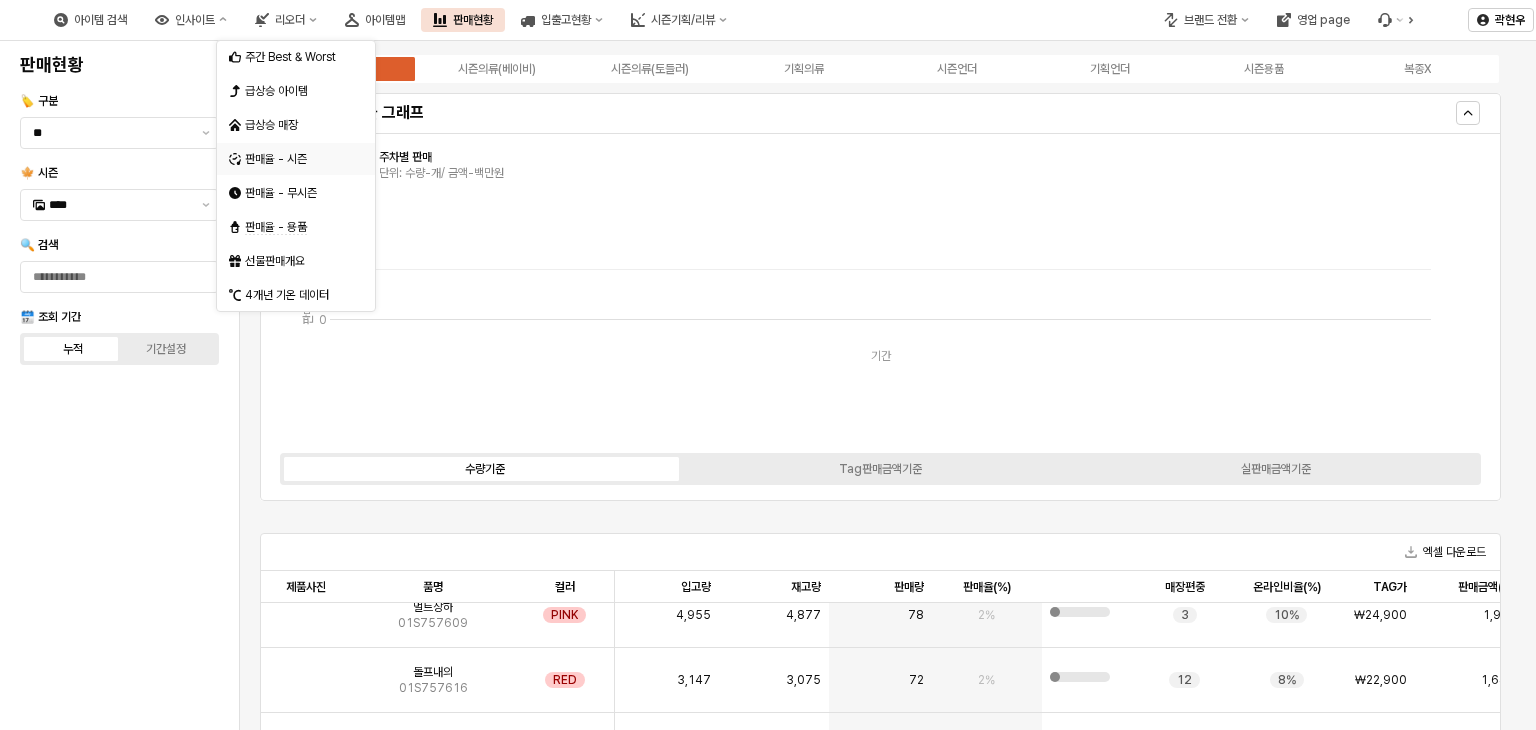 click on "판매율 - 시즌" at bounding box center [298, 159] 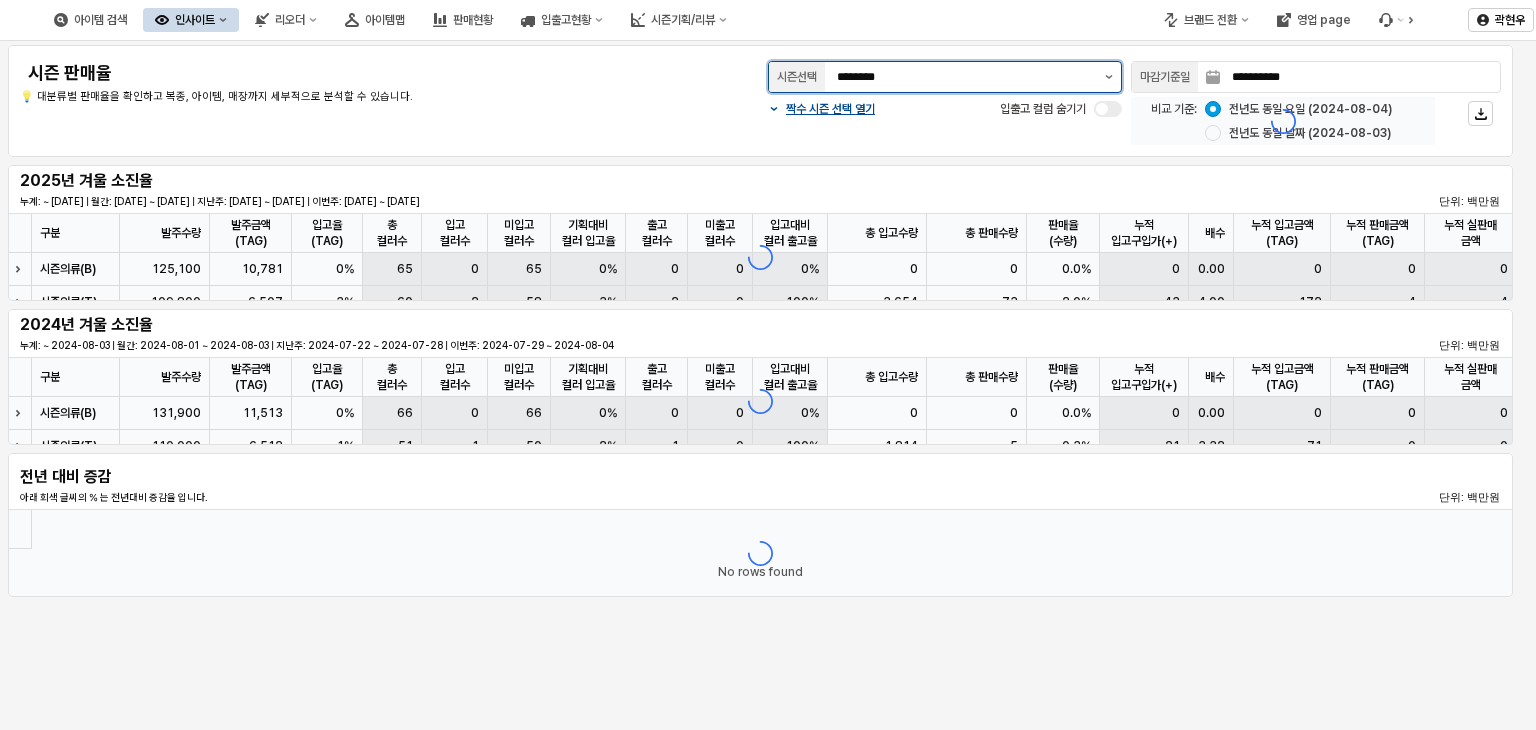 click at bounding box center [1109, 77] 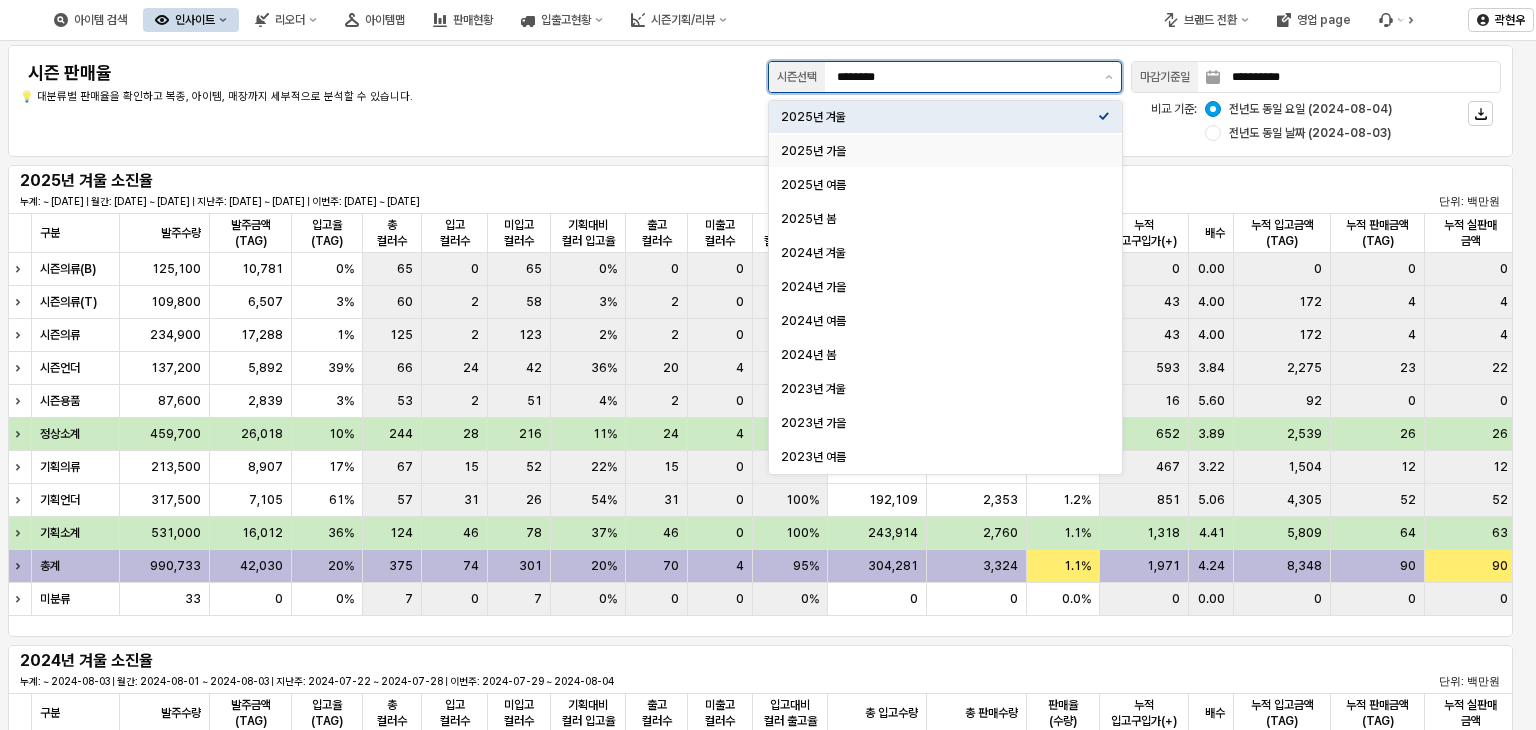 click on "2025년 가을" at bounding box center [939, 151] 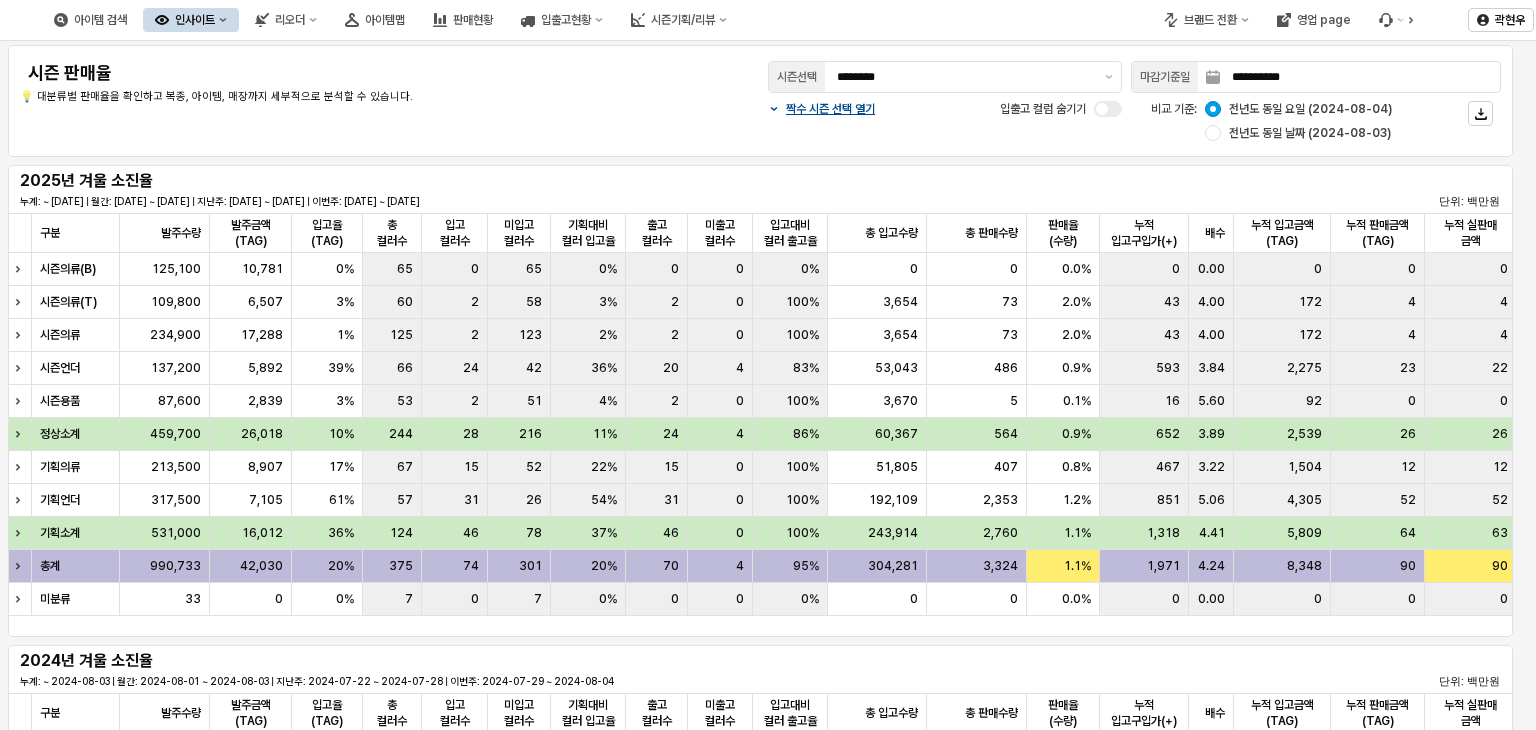 click on "**********" at bounding box center (760, 101) 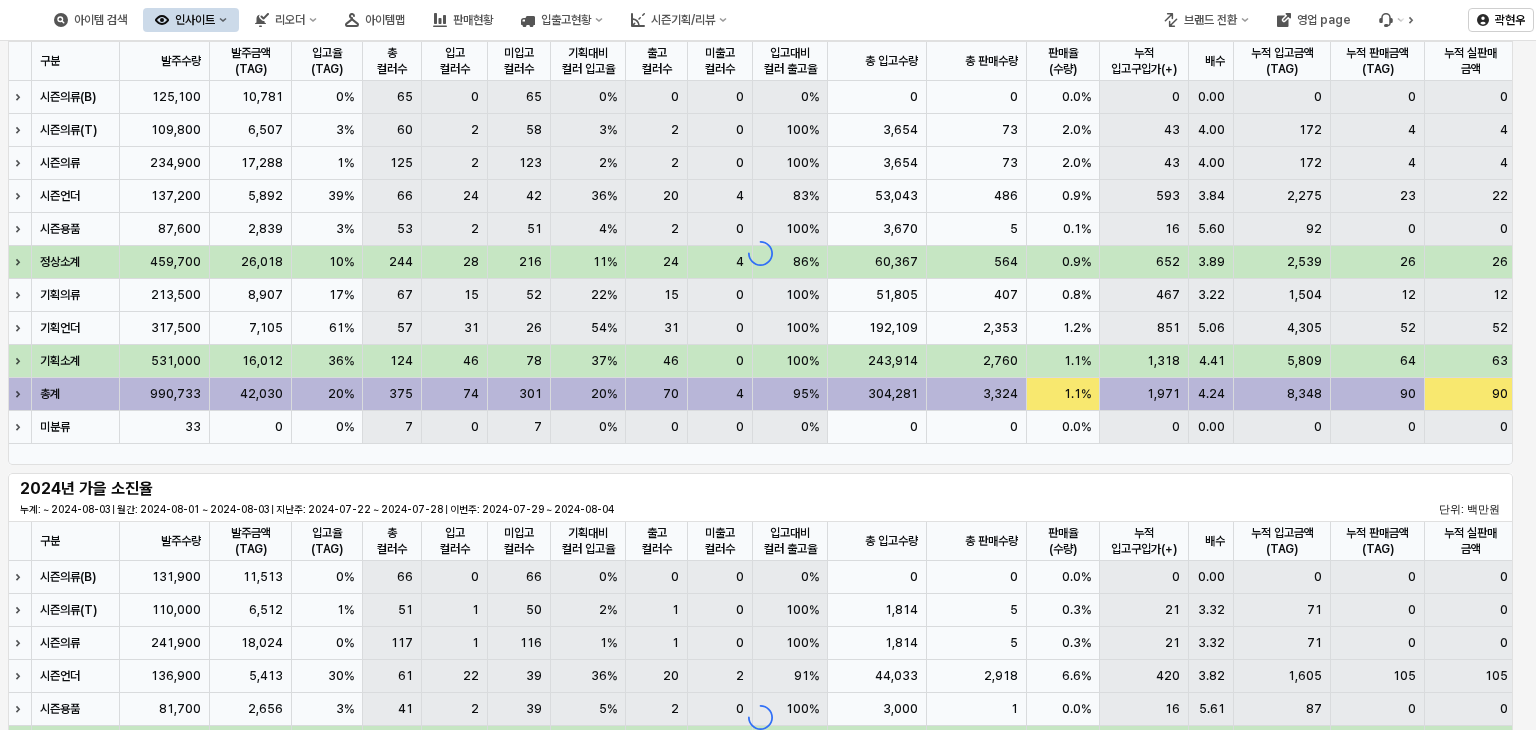 scroll, scrollTop: 200, scrollLeft: 0, axis: vertical 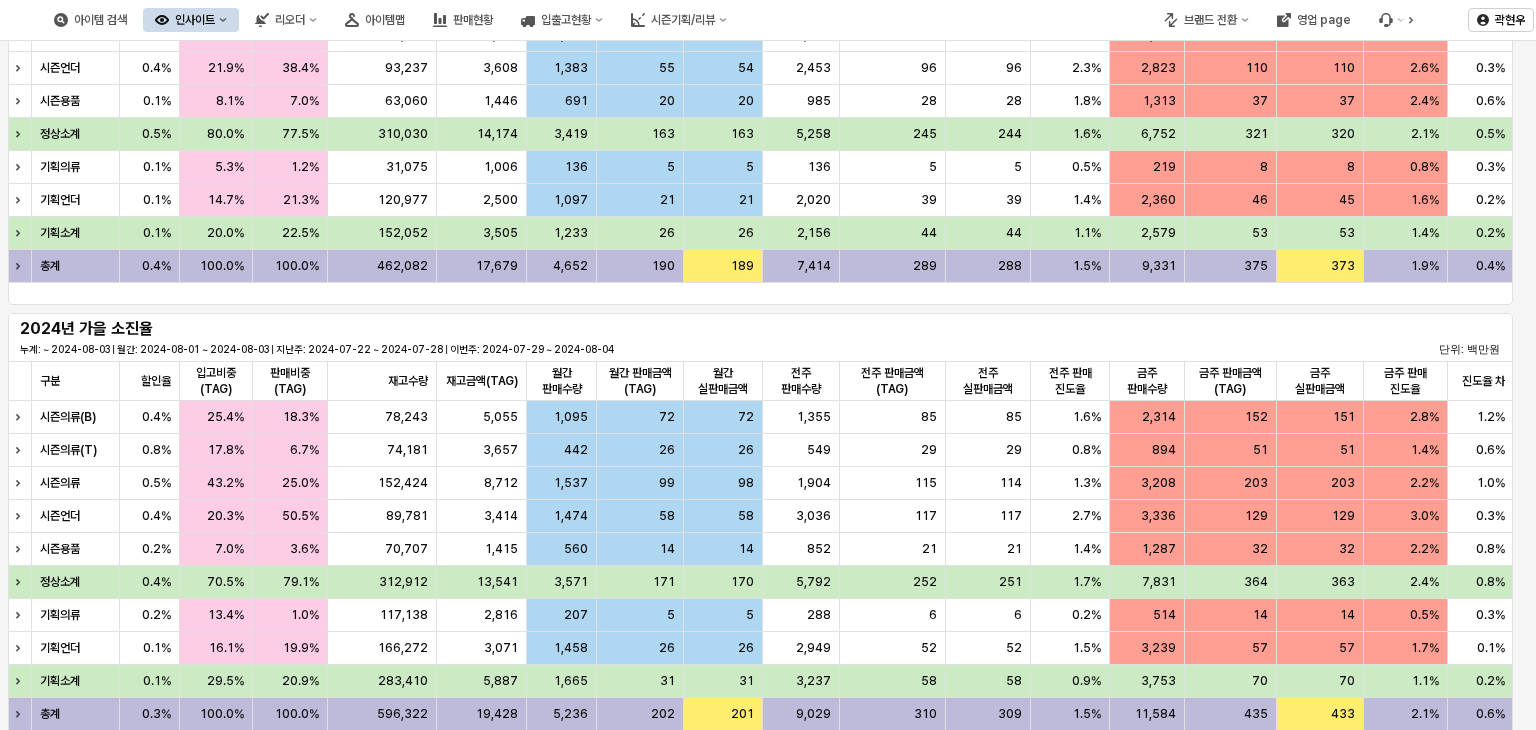 click on "2024년 가을 소진율 누계: ~ 2024-08-03 | 월간: 2024-08-01 ~ 2024-08-03 | 지난주: 2024-07-22 ~ 2024-07-28 | 이번주: 2024-07-29 ~ 2024-08-04 단위: 백만원" at bounding box center [760, 337] 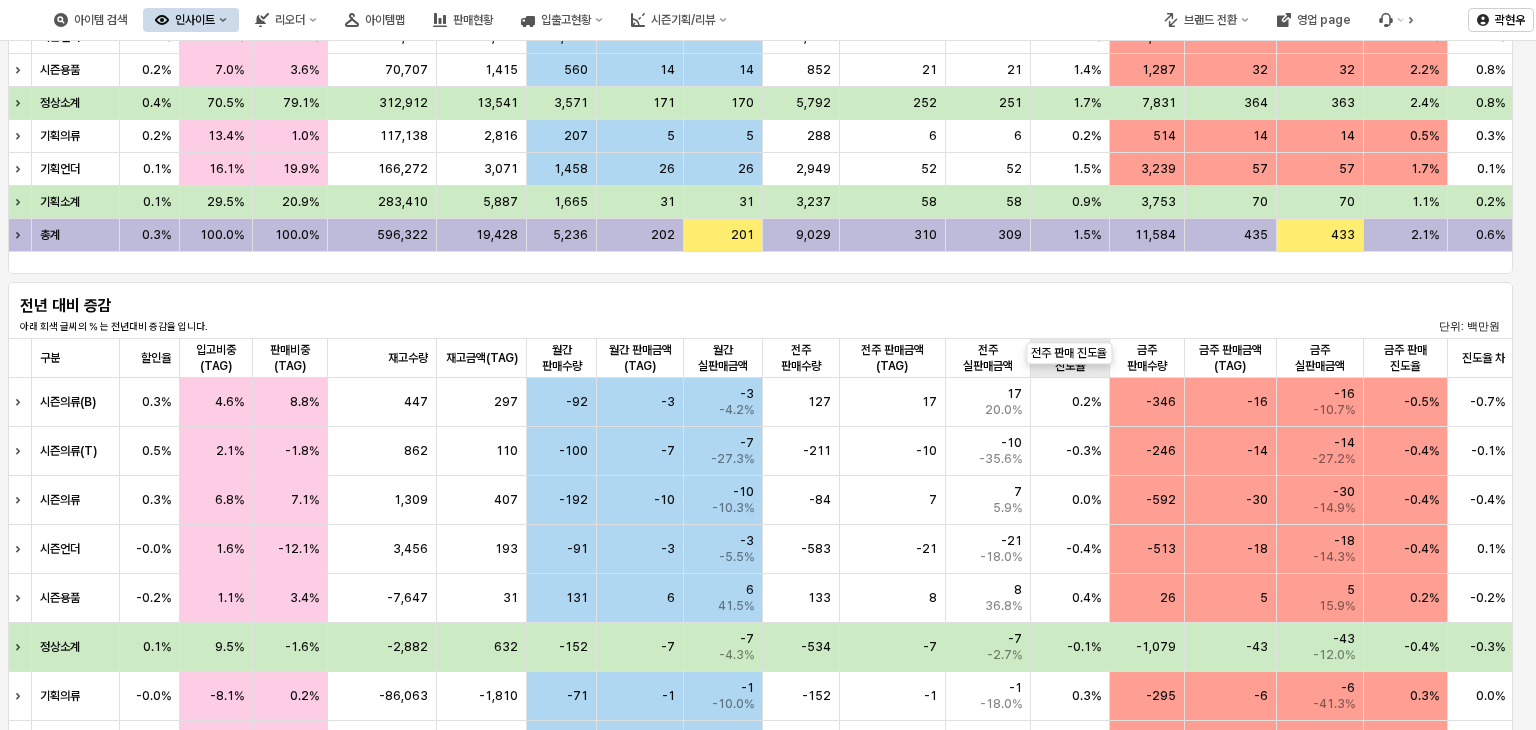 scroll, scrollTop: 679, scrollLeft: 0, axis: vertical 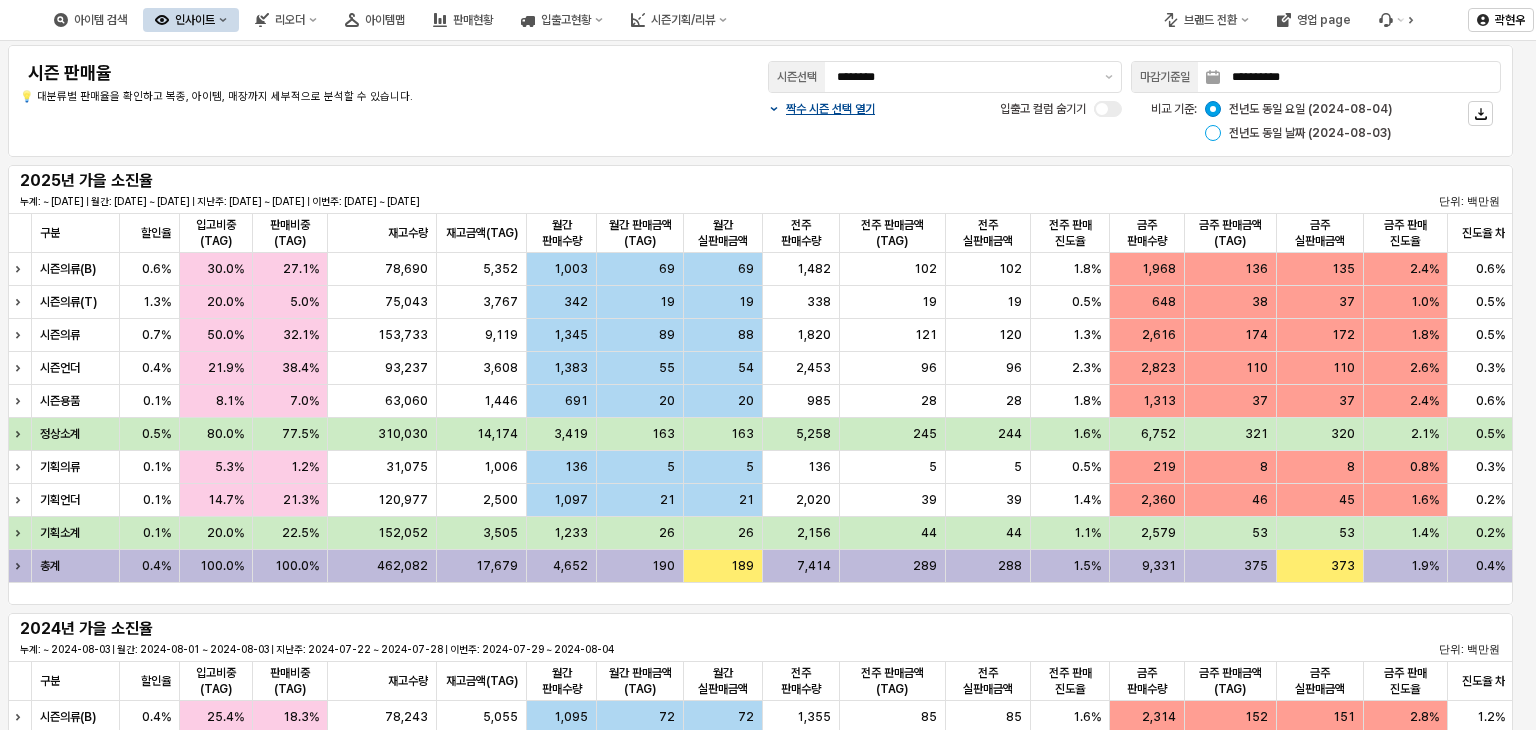click at bounding box center (1213, 133) 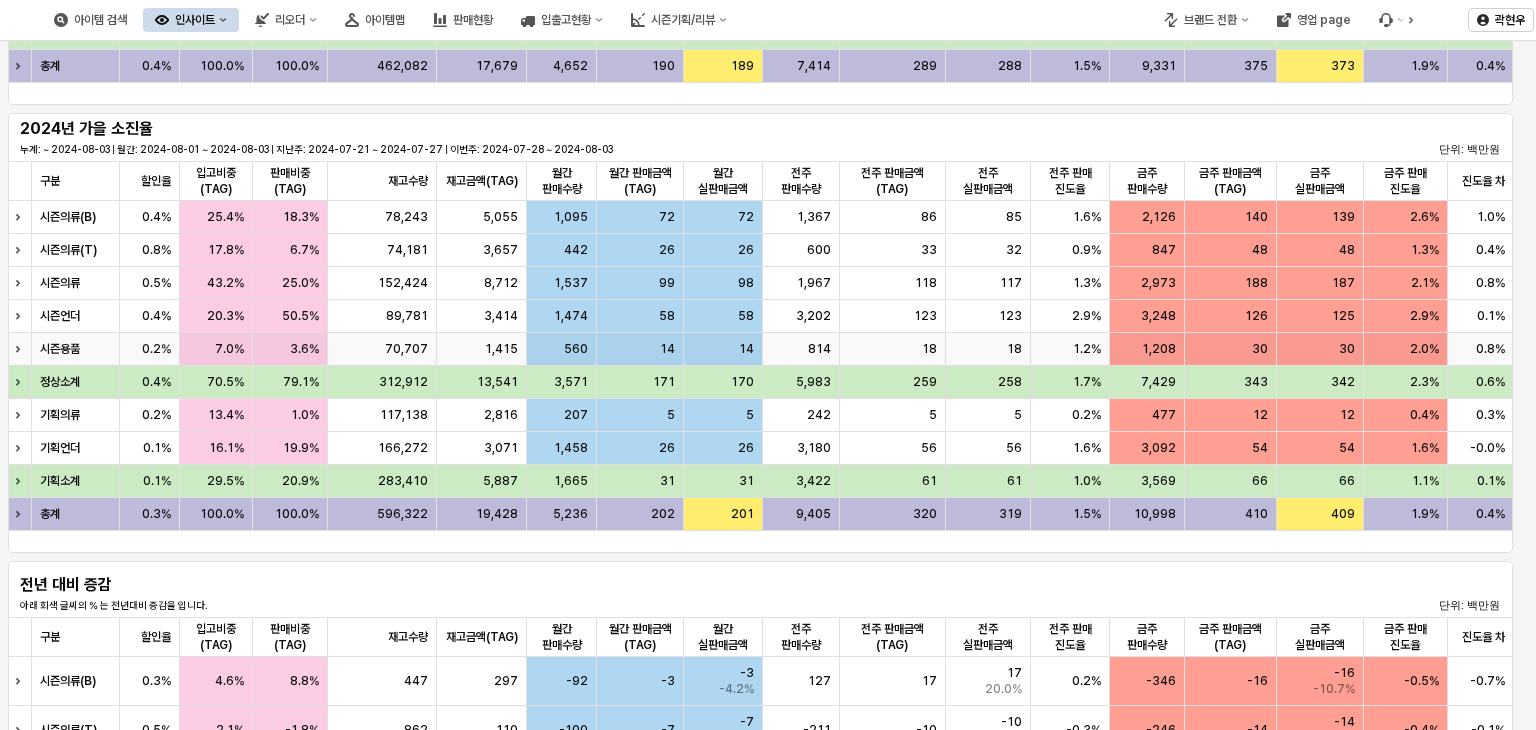 scroll, scrollTop: 1179, scrollLeft: 0, axis: vertical 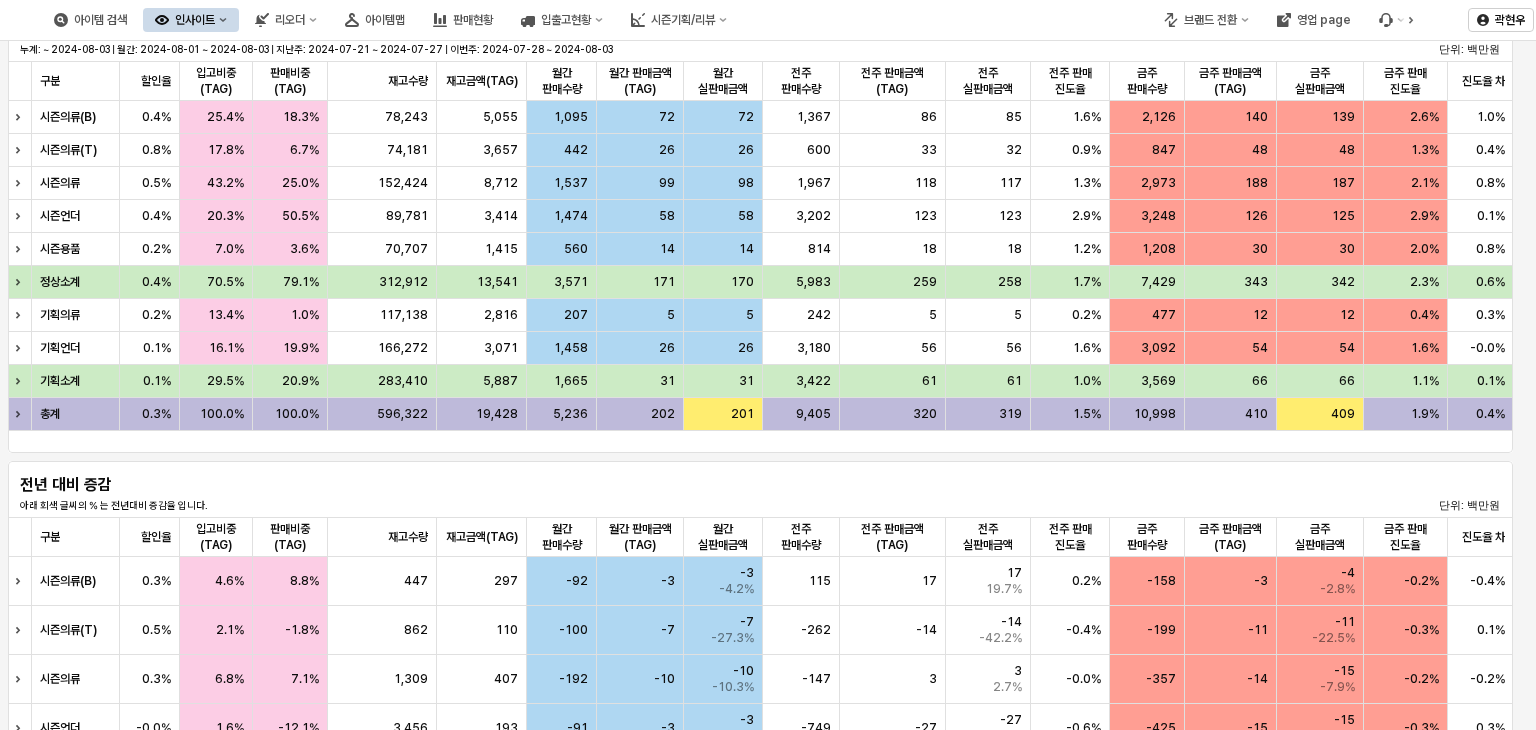 click on "전년 대비 증감 아래 회색 글씨의 % 는 전년대비 증감율 입니다. 단위: 백만원" at bounding box center (760, 489) 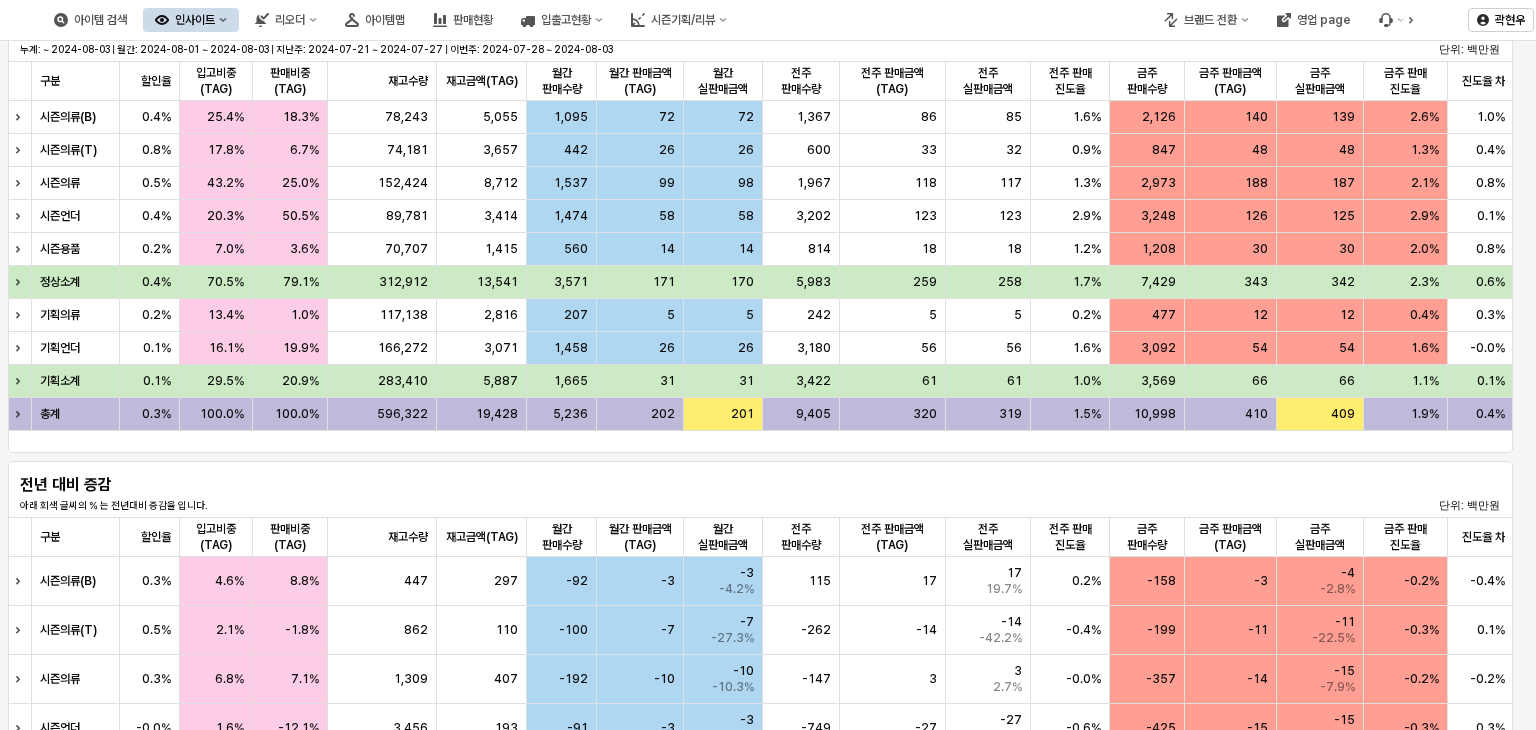 click on "전년 대비 증감 아래 회색 글씨의 % 는 전년대비 증감율 입니다. 단위: 백만원" at bounding box center (760, 489) 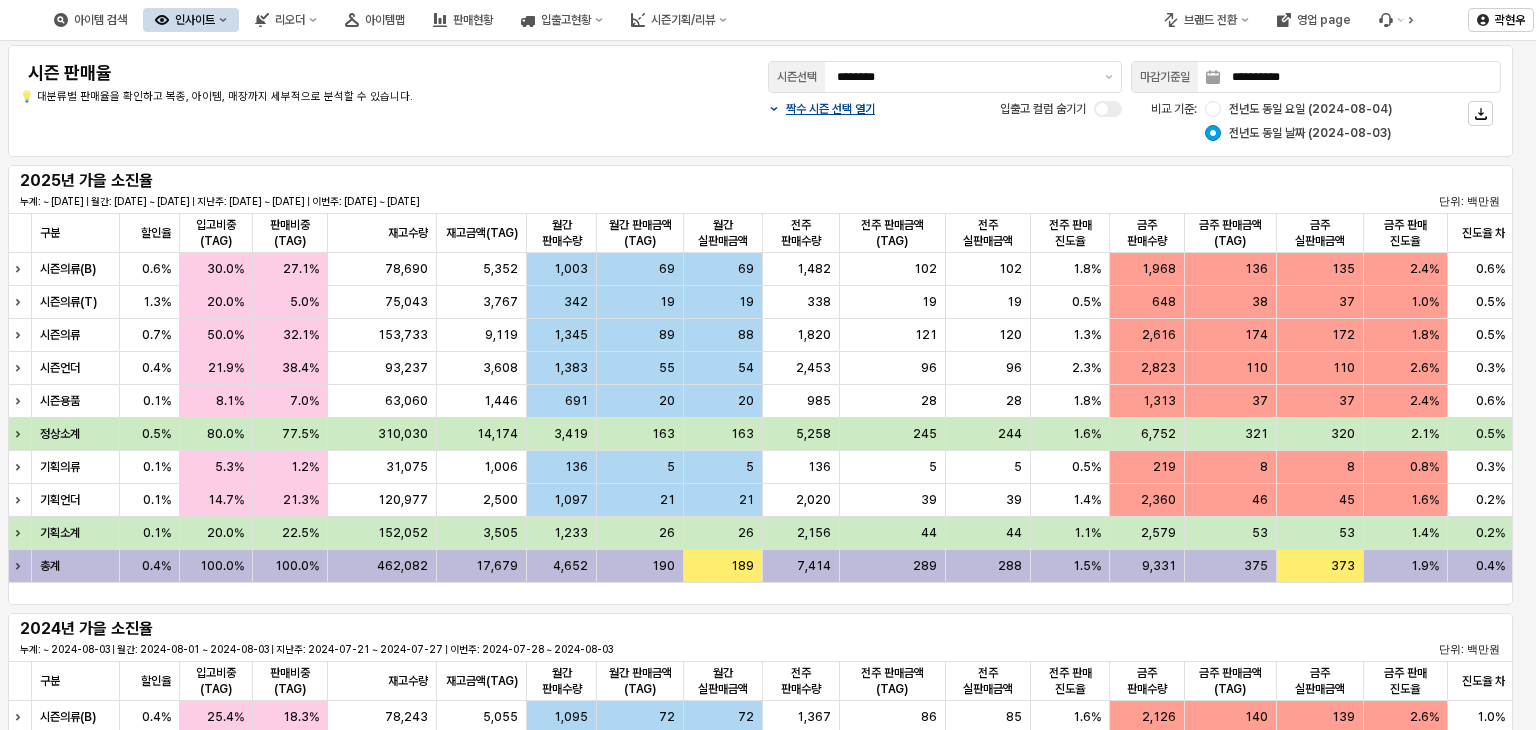 click on "인사이트" at bounding box center [191, 20] 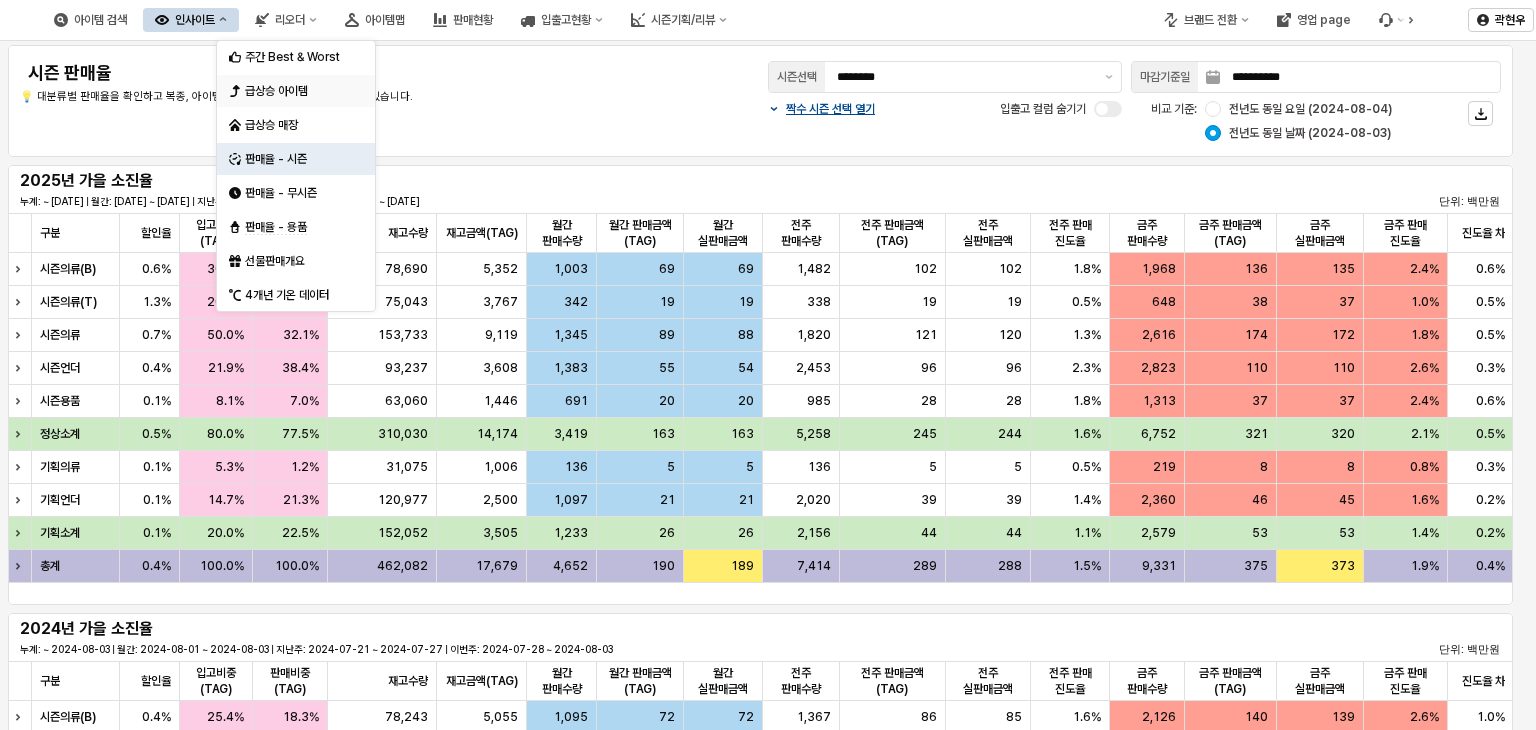 click on "급상승 아이템" at bounding box center [298, 91] 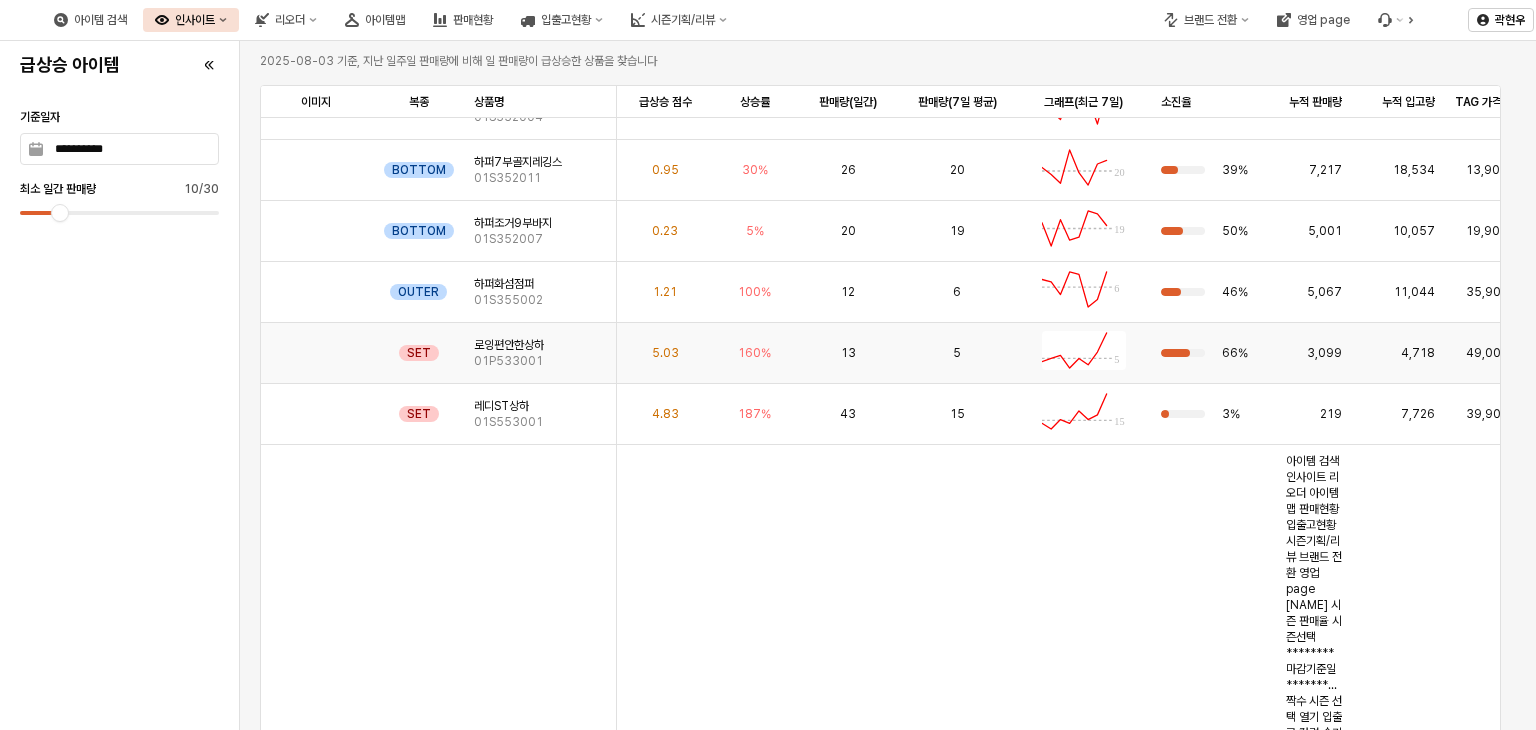 scroll, scrollTop: 0, scrollLeft: 0, axis: both 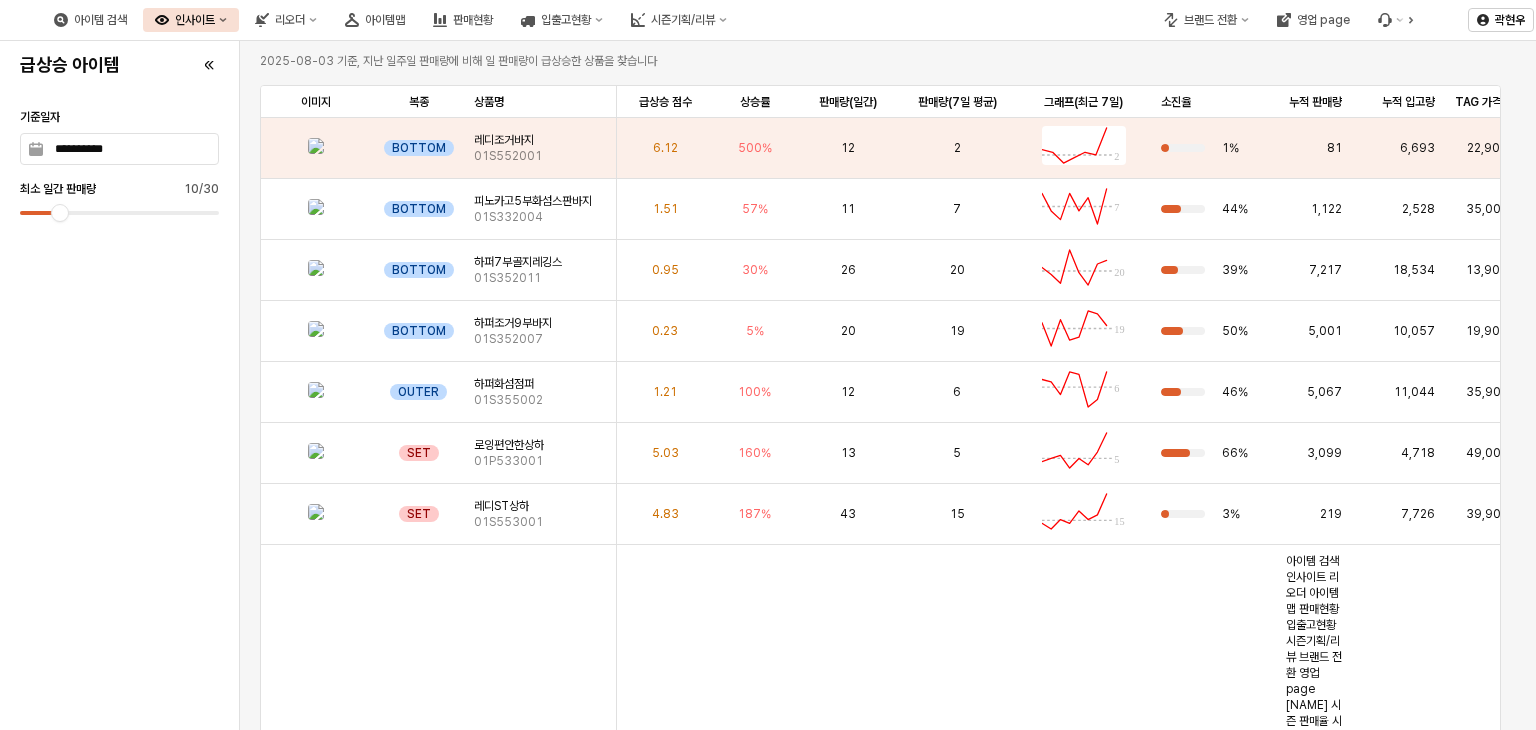 click on "인사이트" at bounding box center [195, 20] 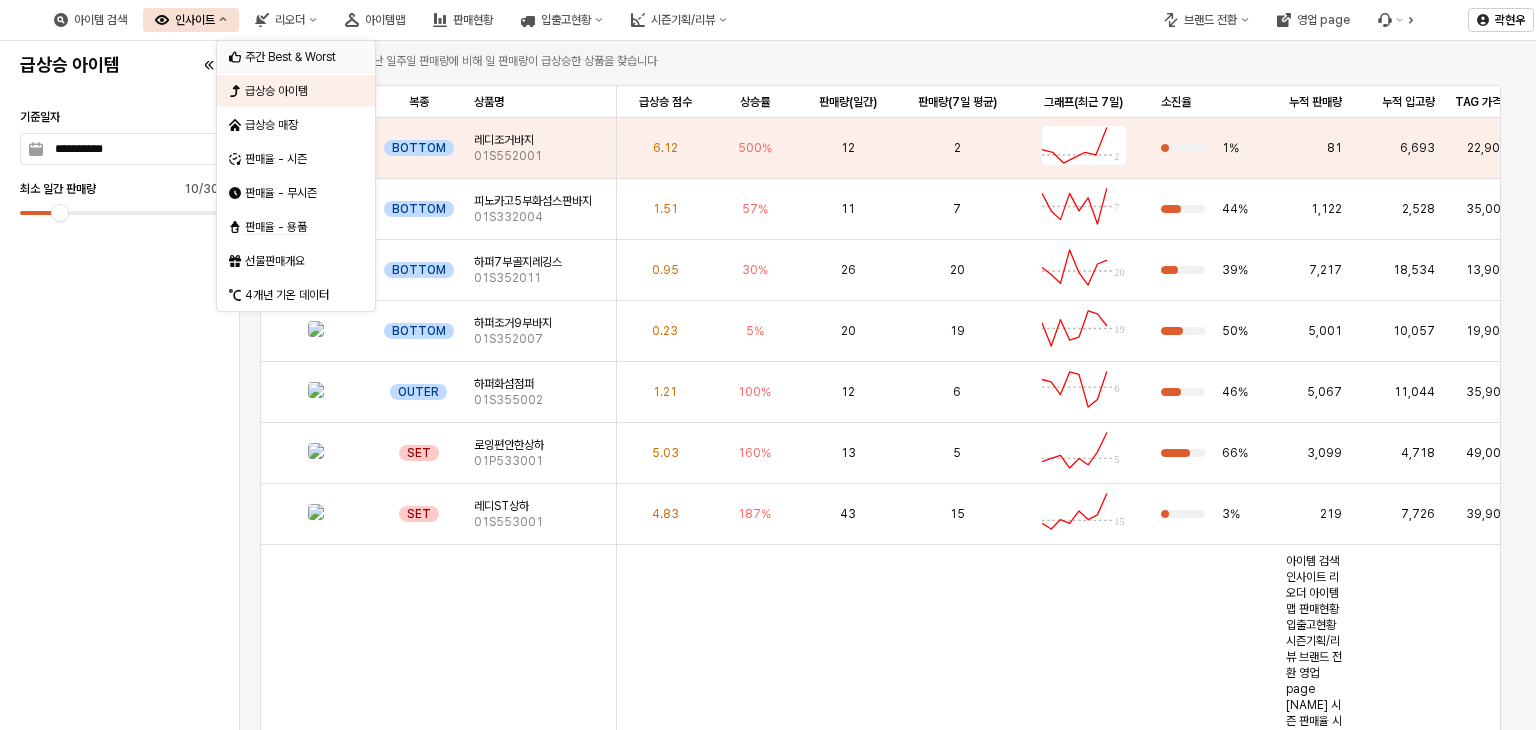 click on "주간 Best & Worst" at bounding box center (298, 57) 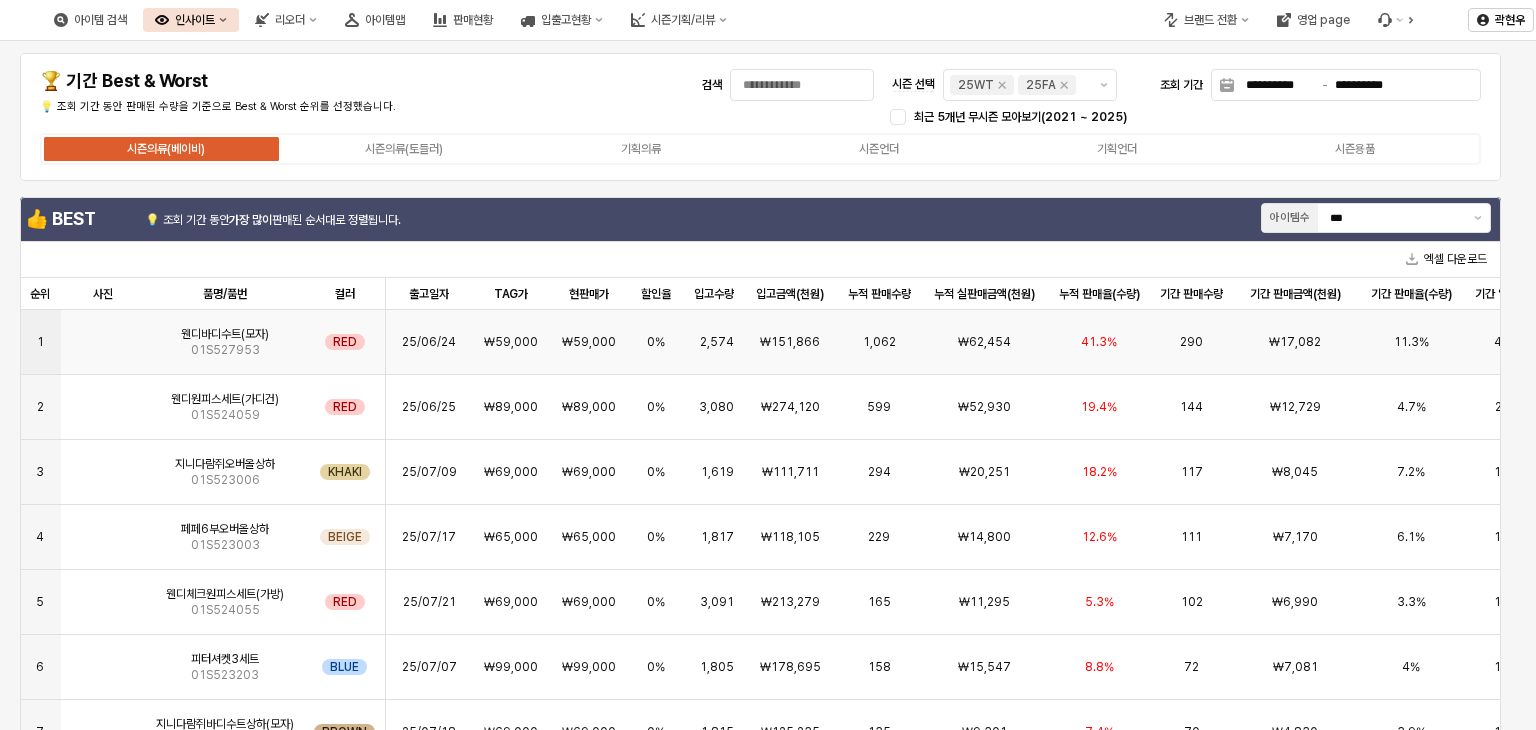 scroll, scrollTop: 4, scrollLeft: 0, axis: vertical 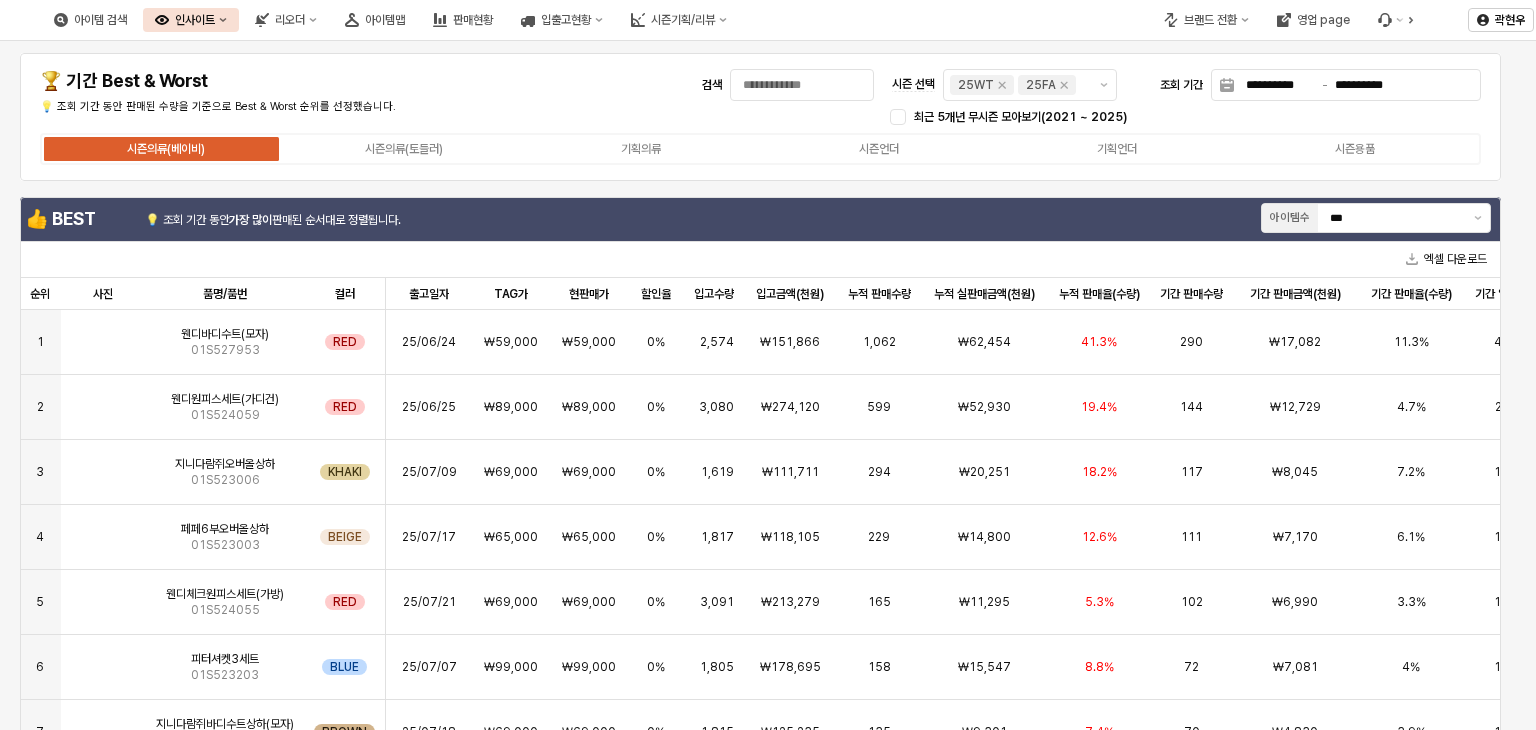 click on "**********" at bounding box center [760, 117] 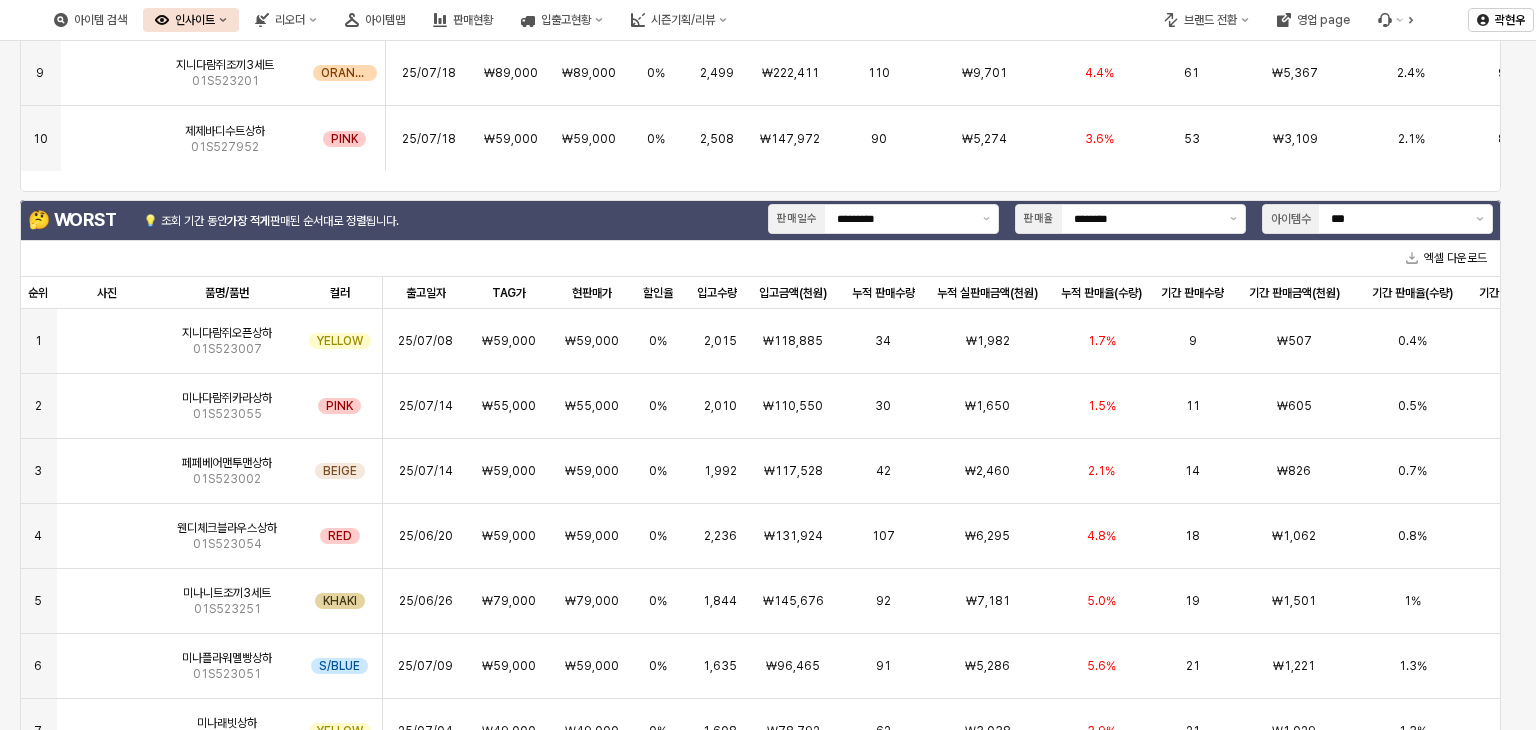 scroll, scrollTop: 800, scrollLeft: 0, axis: vertical 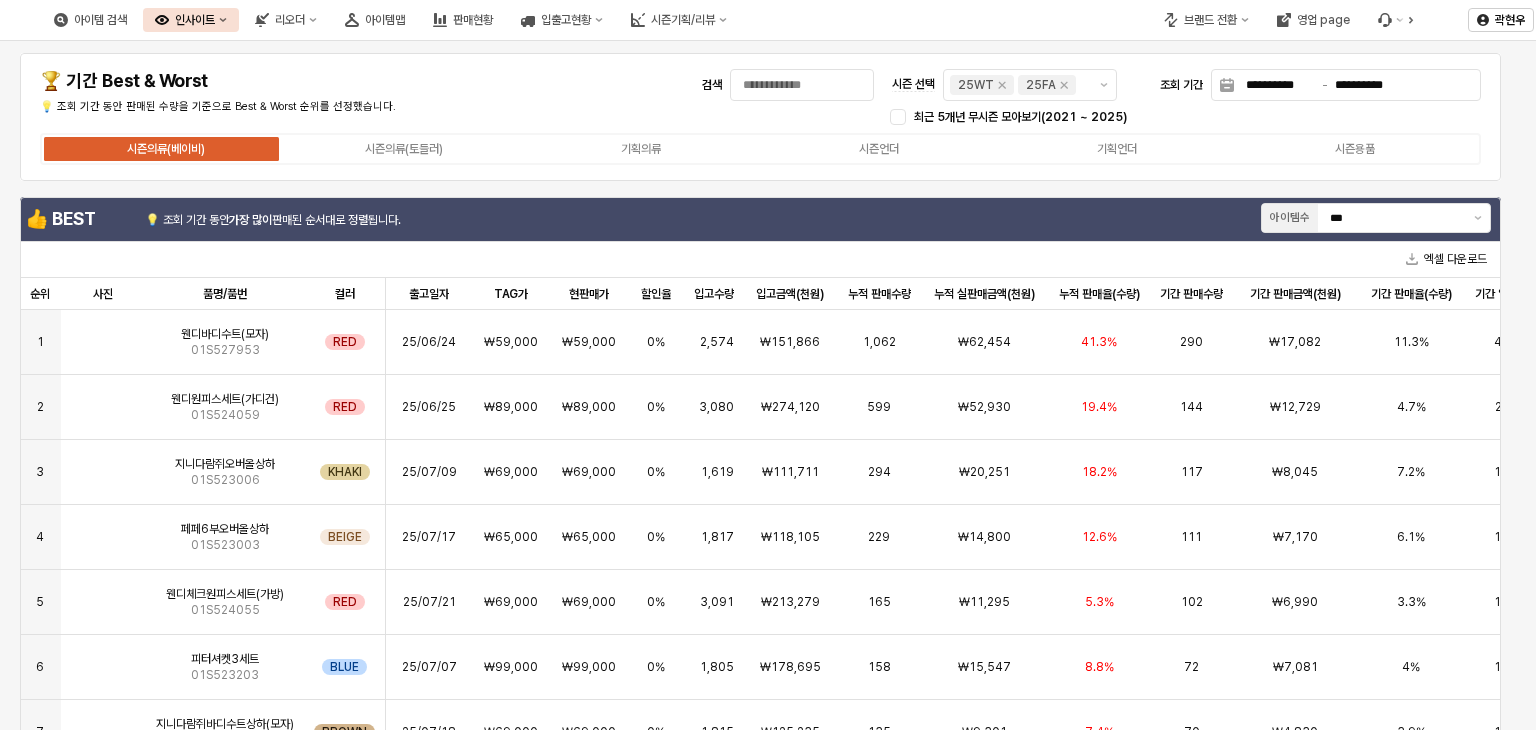 click on "아이템 검색 인사이트 리오더 아이템맵 판매현황 입출고현황 시즌기획/리뷰" at bounding box center (576, 20) 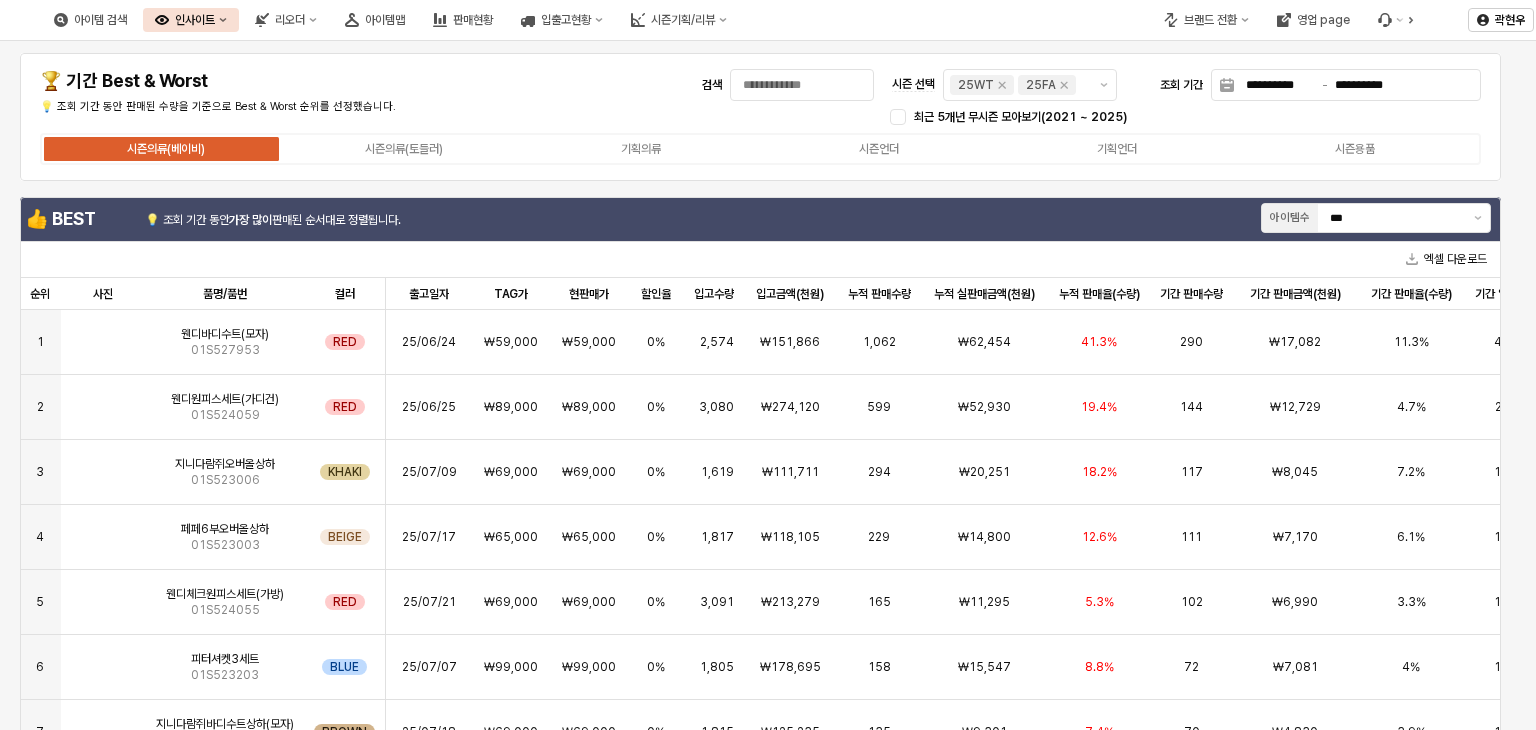 click on "**********" at bounding box center (760, 117) 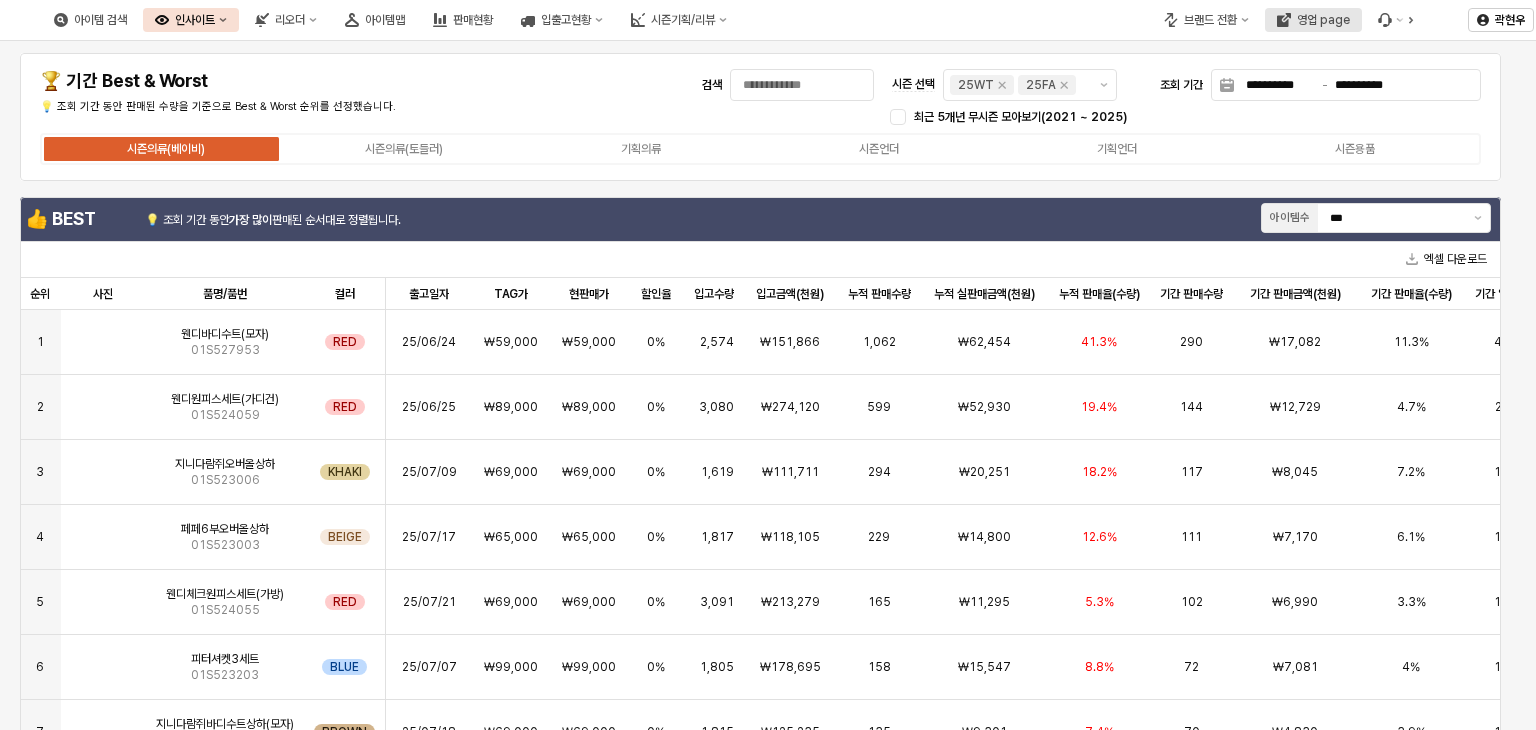 click on "영업 page" at bounding box center [1313, 20] 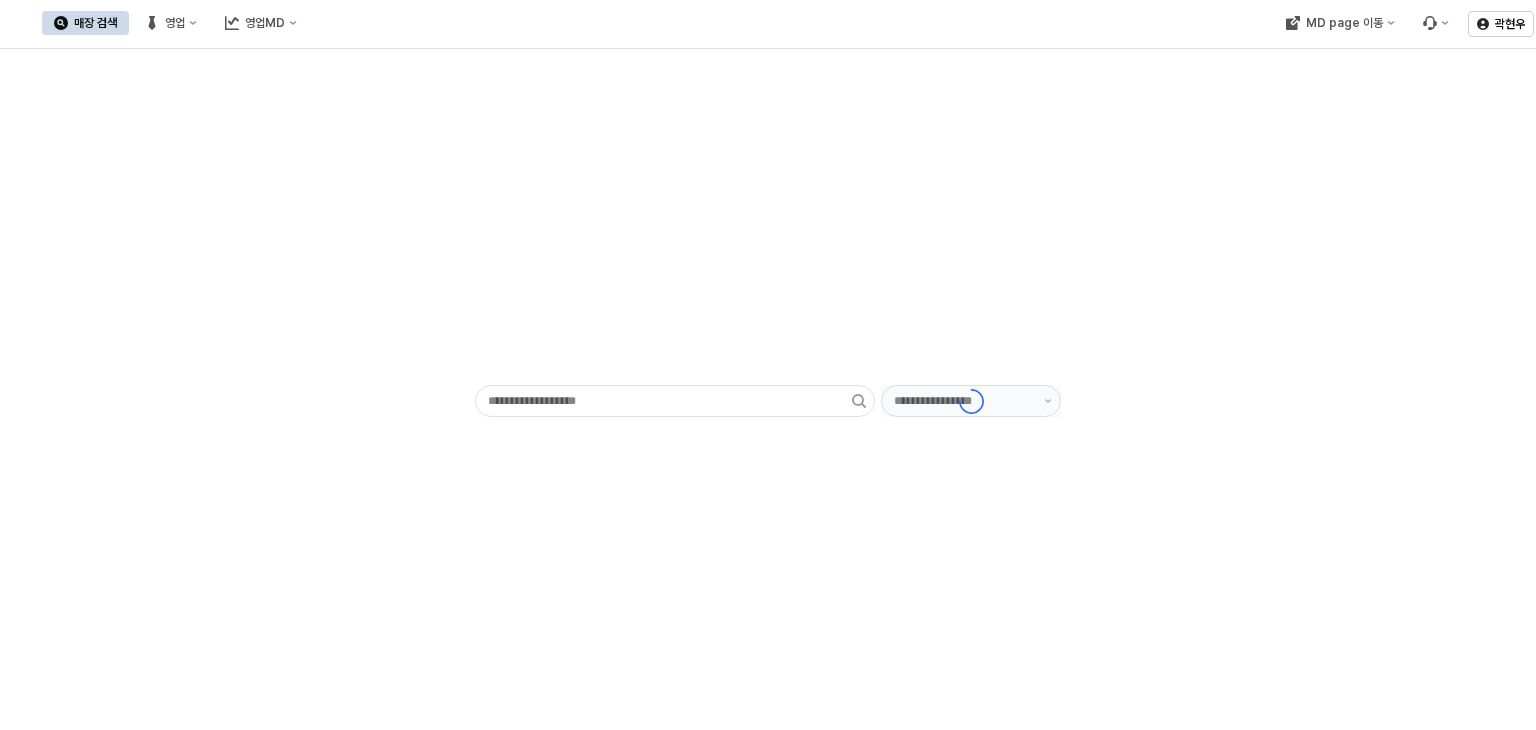 type on "******" 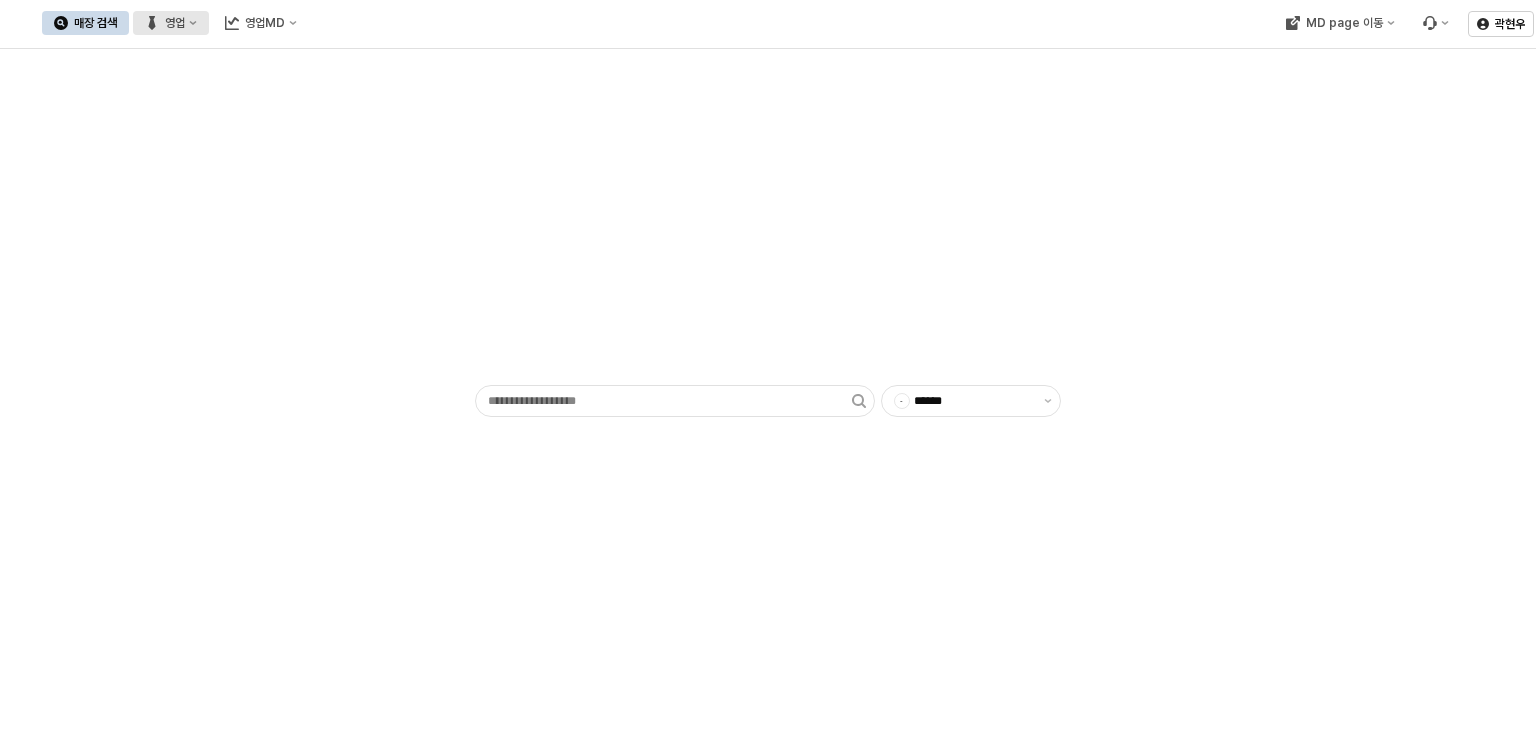 click on "영업" at bounding box center (175, 23) 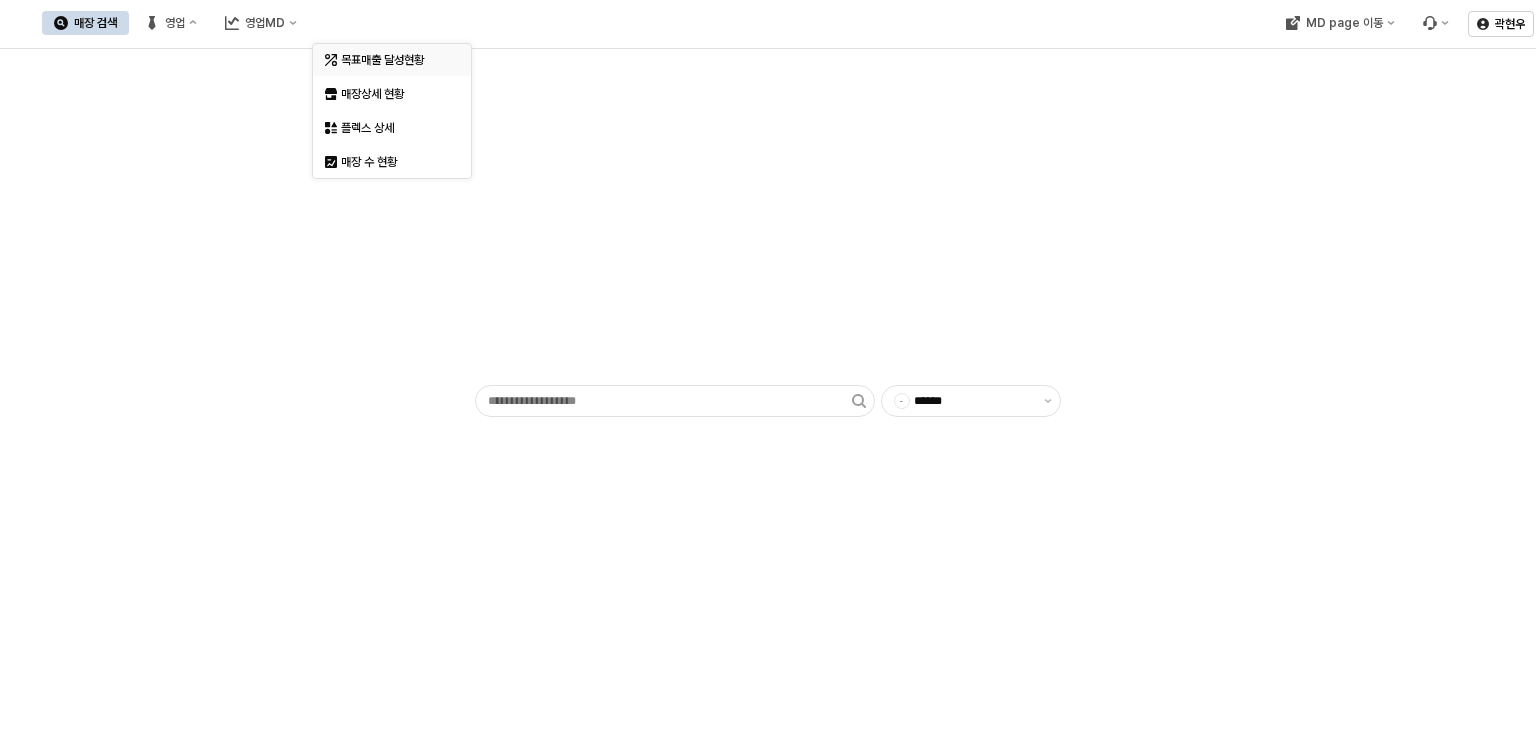 click on "목표매출 달성현황" at bounding box center (394, 60) 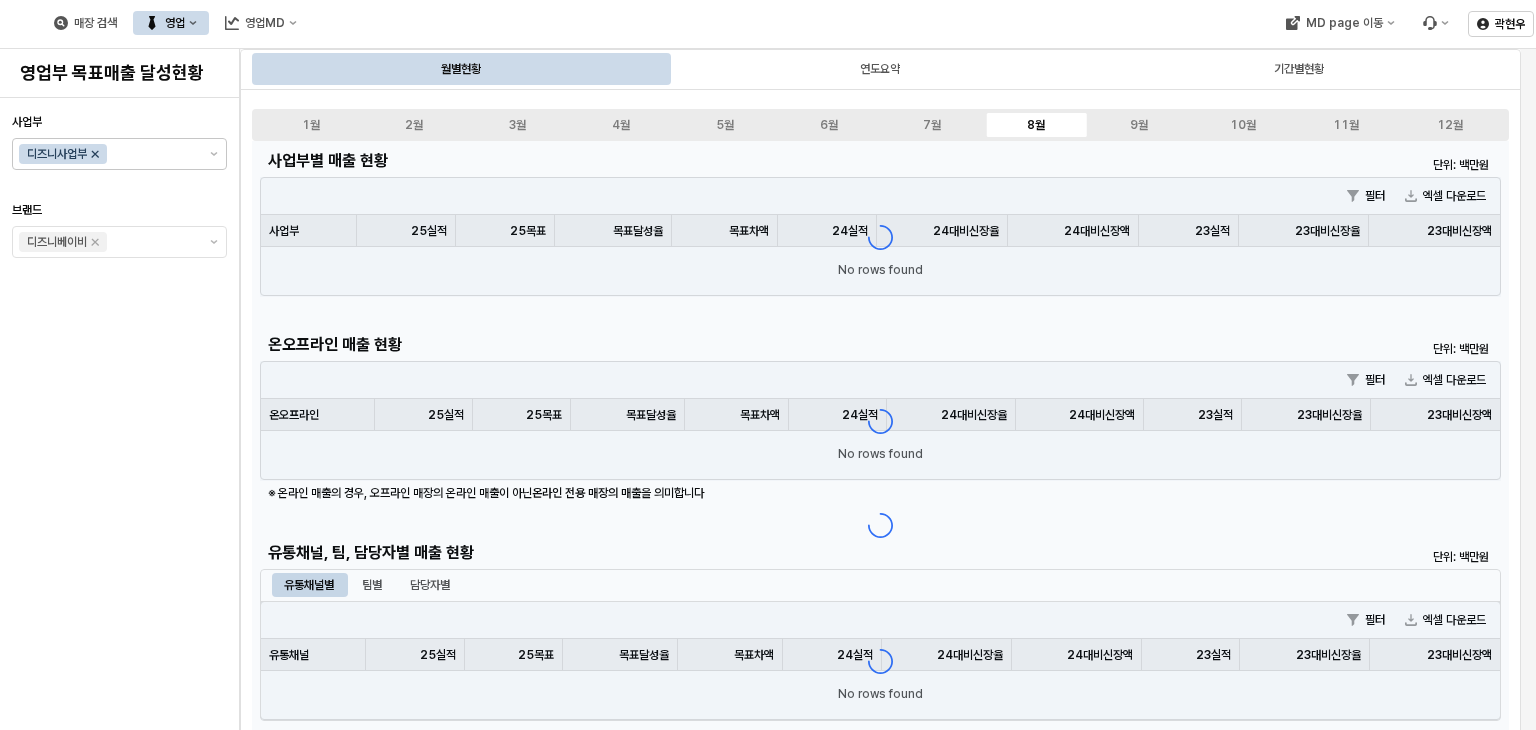 click 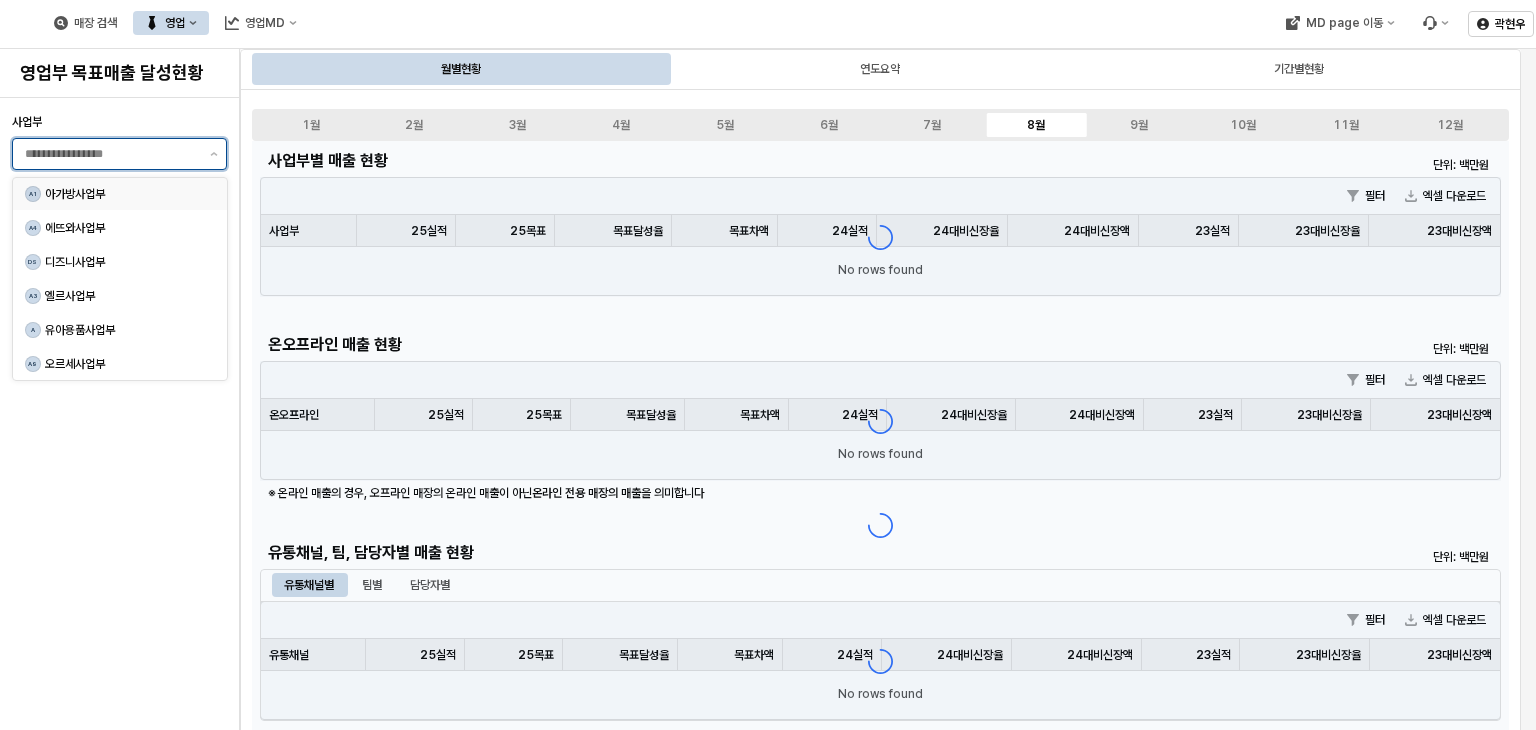 click on "아가방사업부" at bounding box center (124, 194) 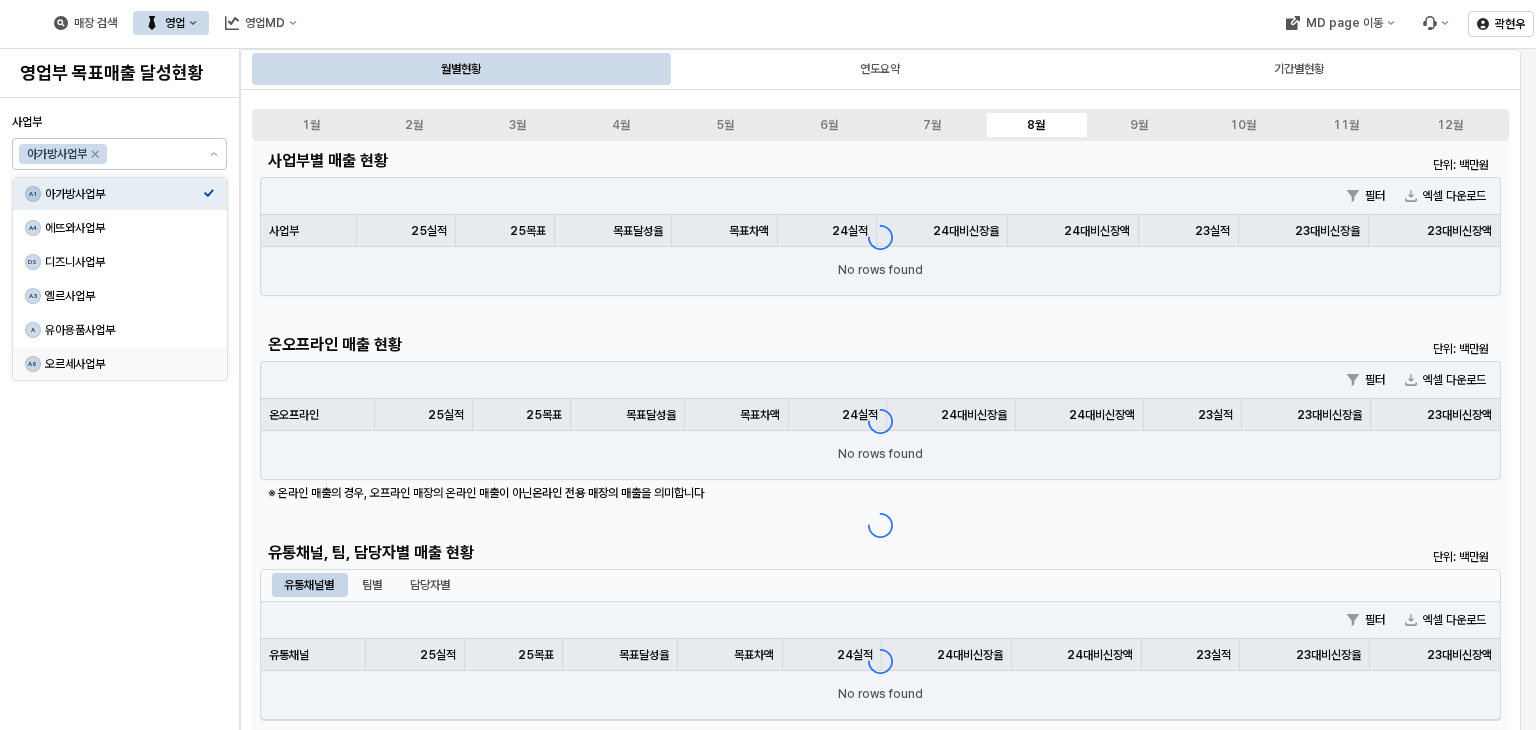 click on "사업부 아가방사업부 브랜드" at bounding box center (119, 414) 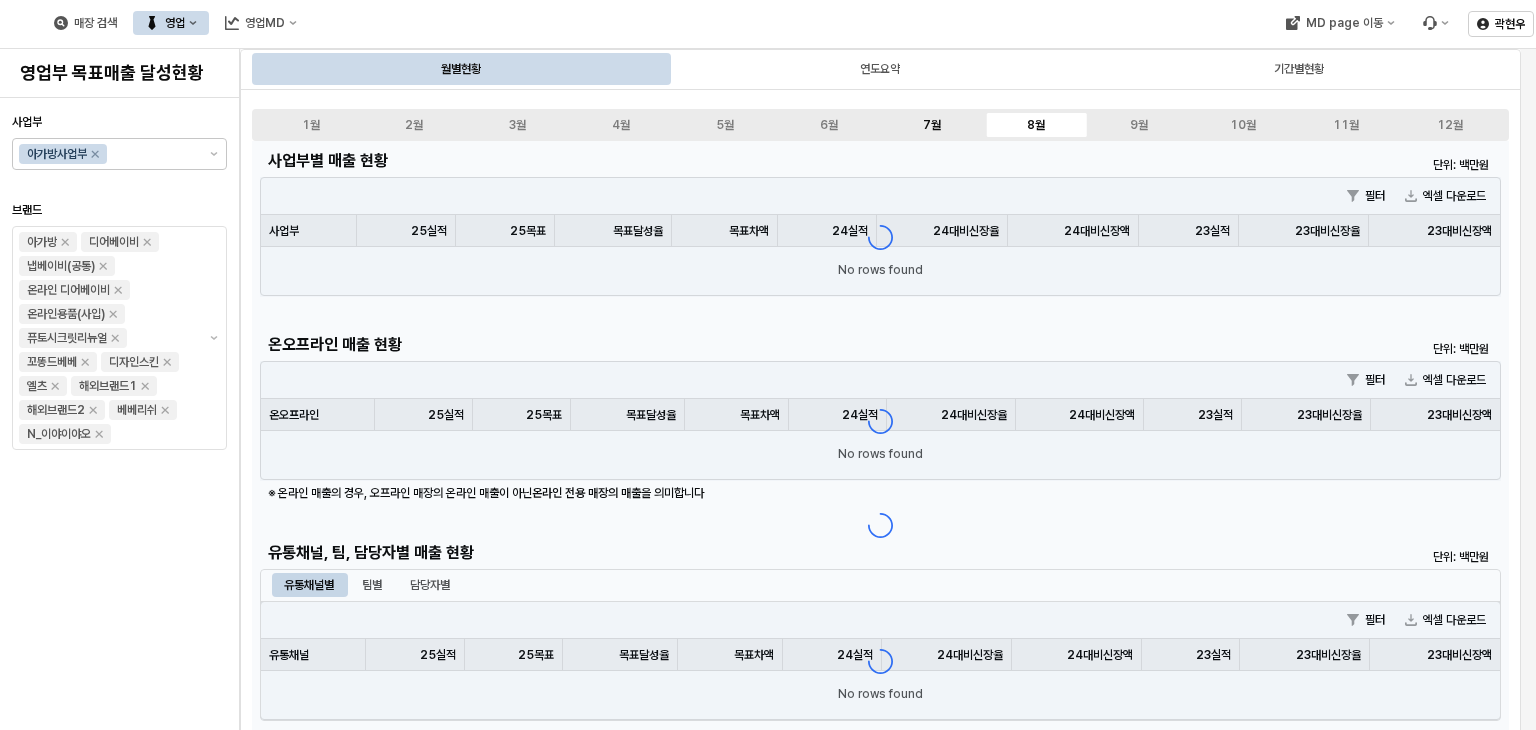 click on "7월" at bounding box center (932, 125) 